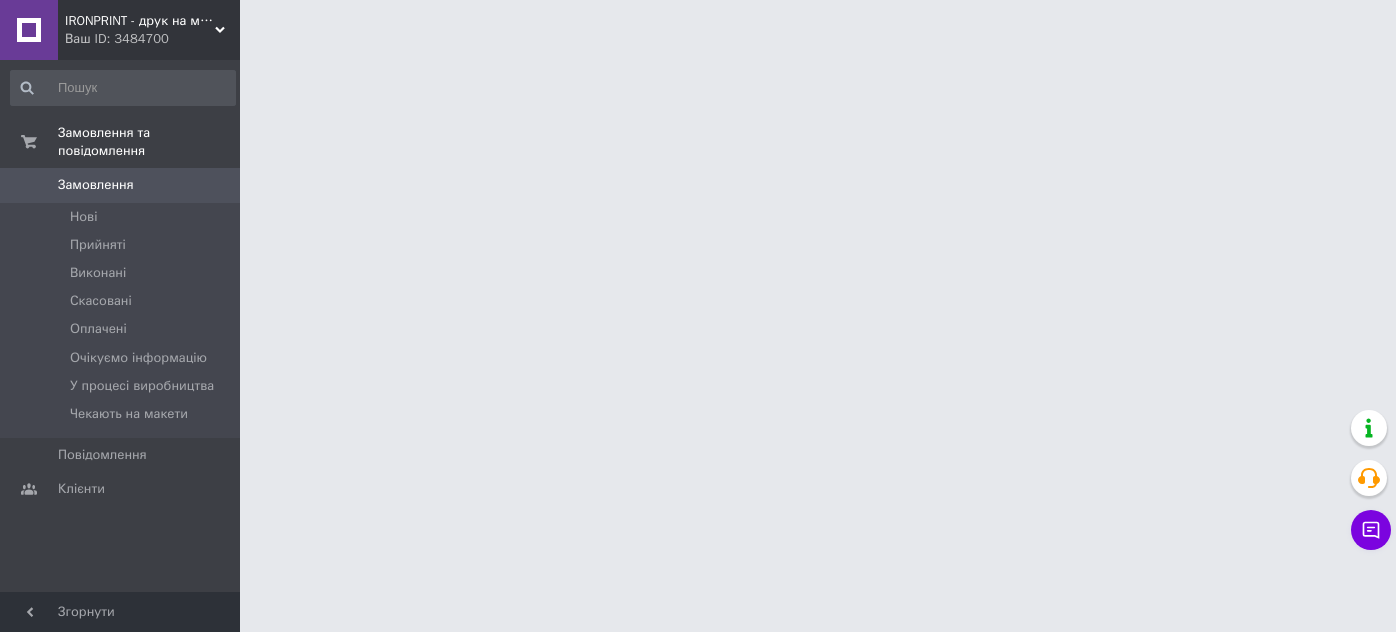 scroll, scrollTop: 0, scrollLeft: 0, axis: both 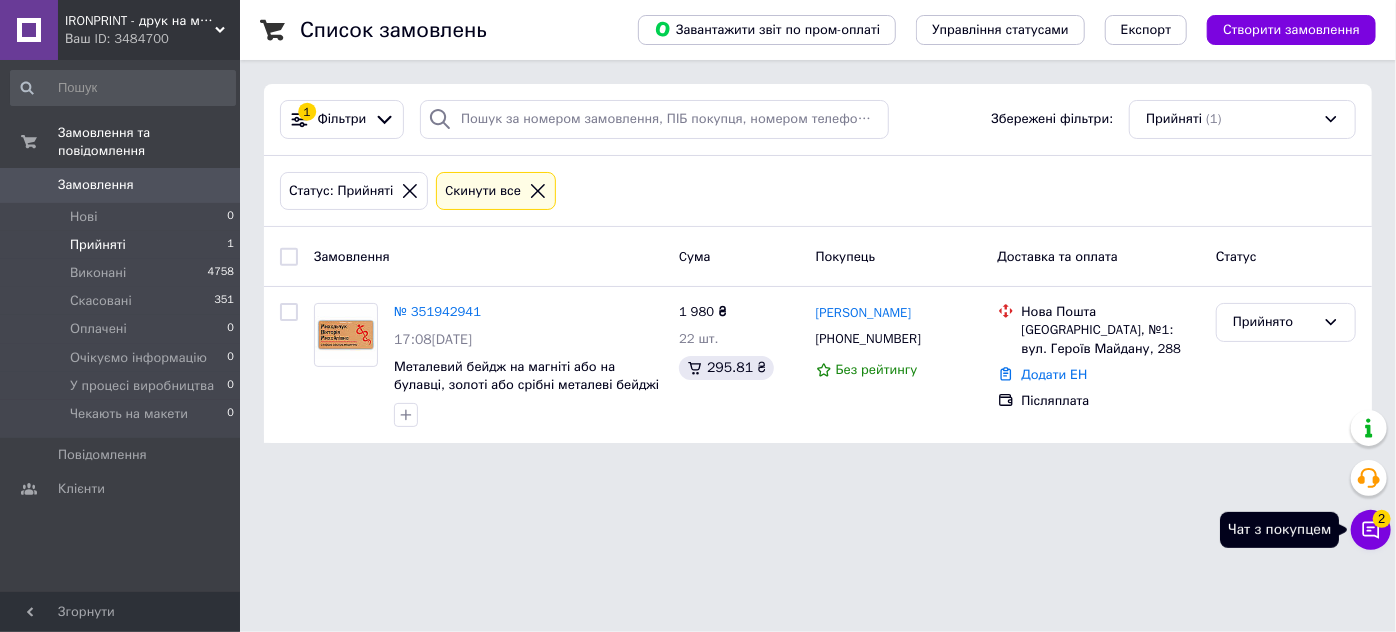 click 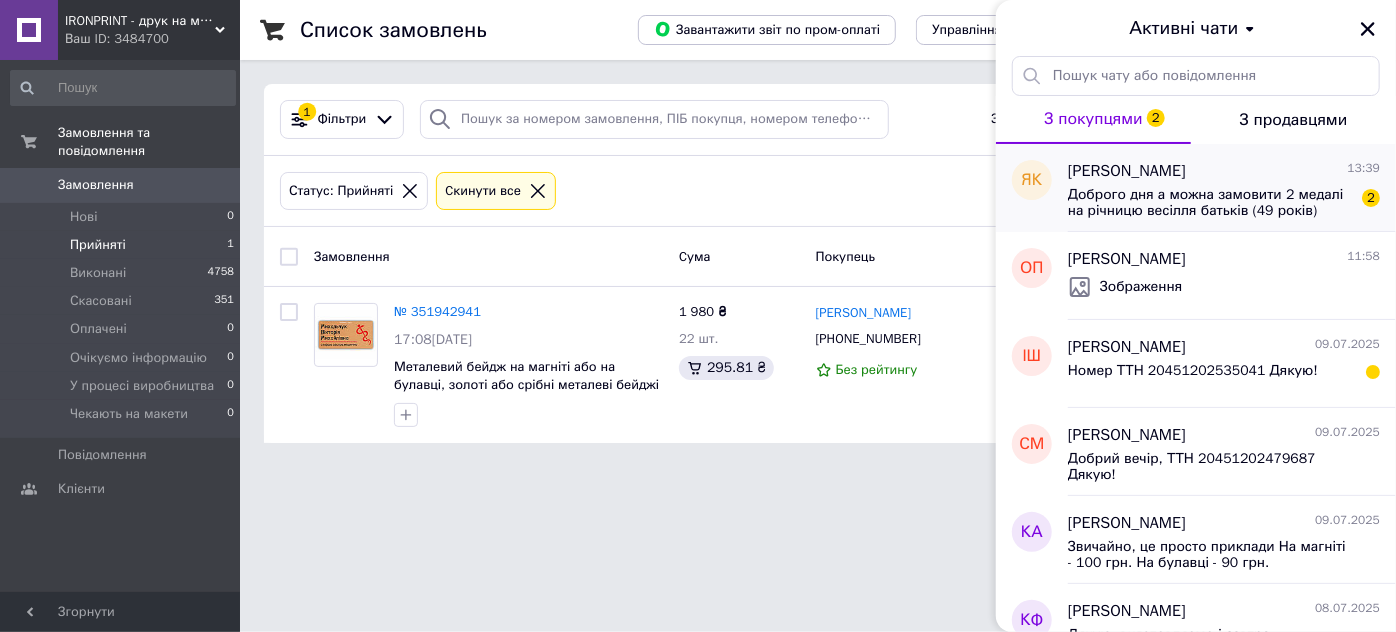 click on "Яніна Клименко 13:39 Доброго дня а можна замовити 2 медалі на річницю весілля батьків (49 років) 2" at bounding box center (1232, 188) 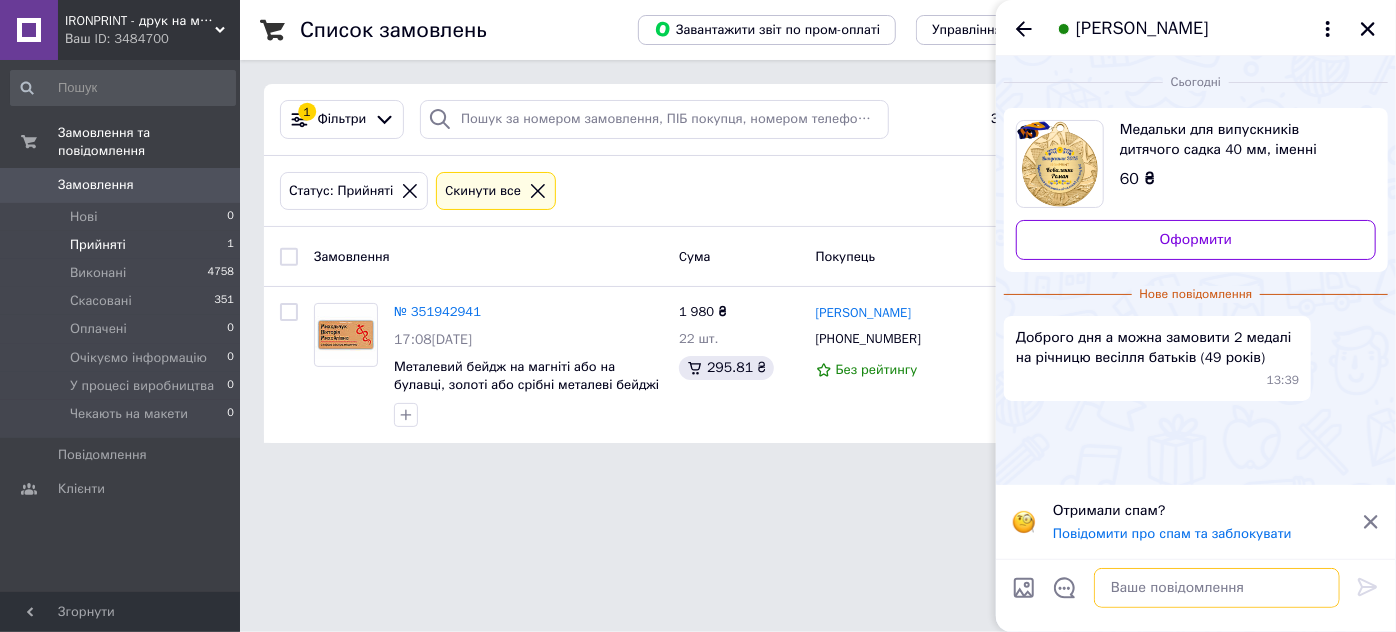 click at bounding box center (1217, 588) 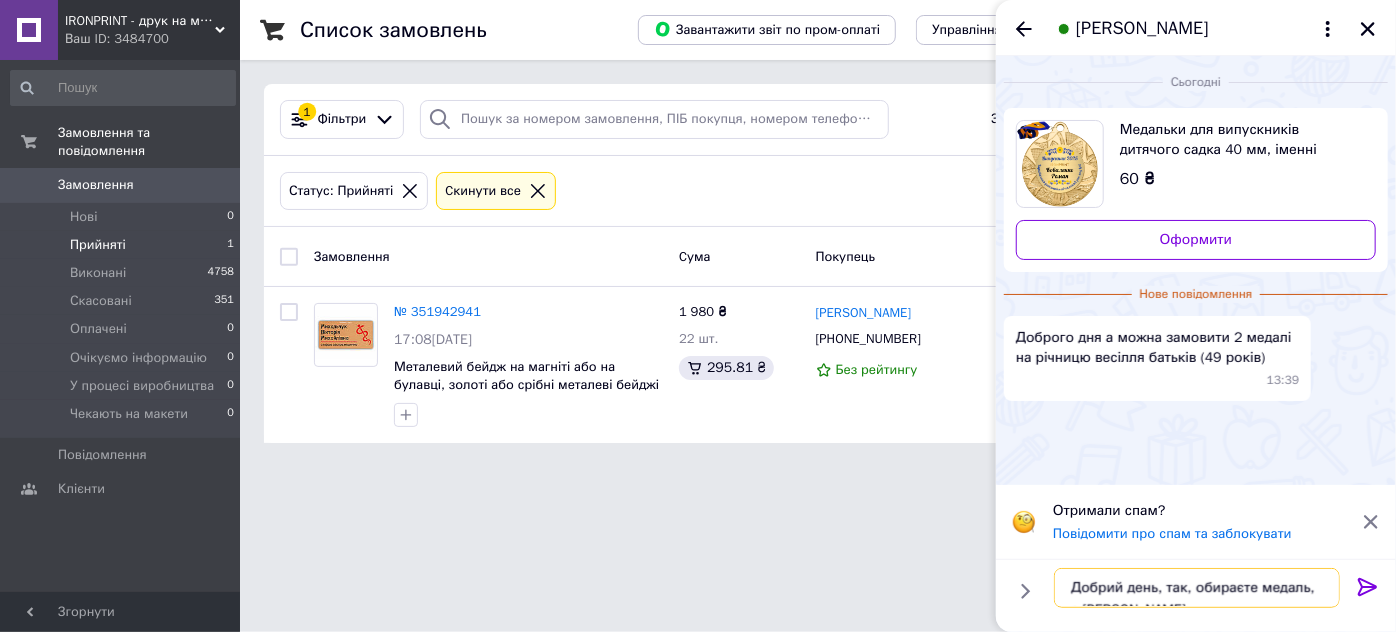 scroll, scrollTop: 1, scrollLeft: 0, axis: vertical 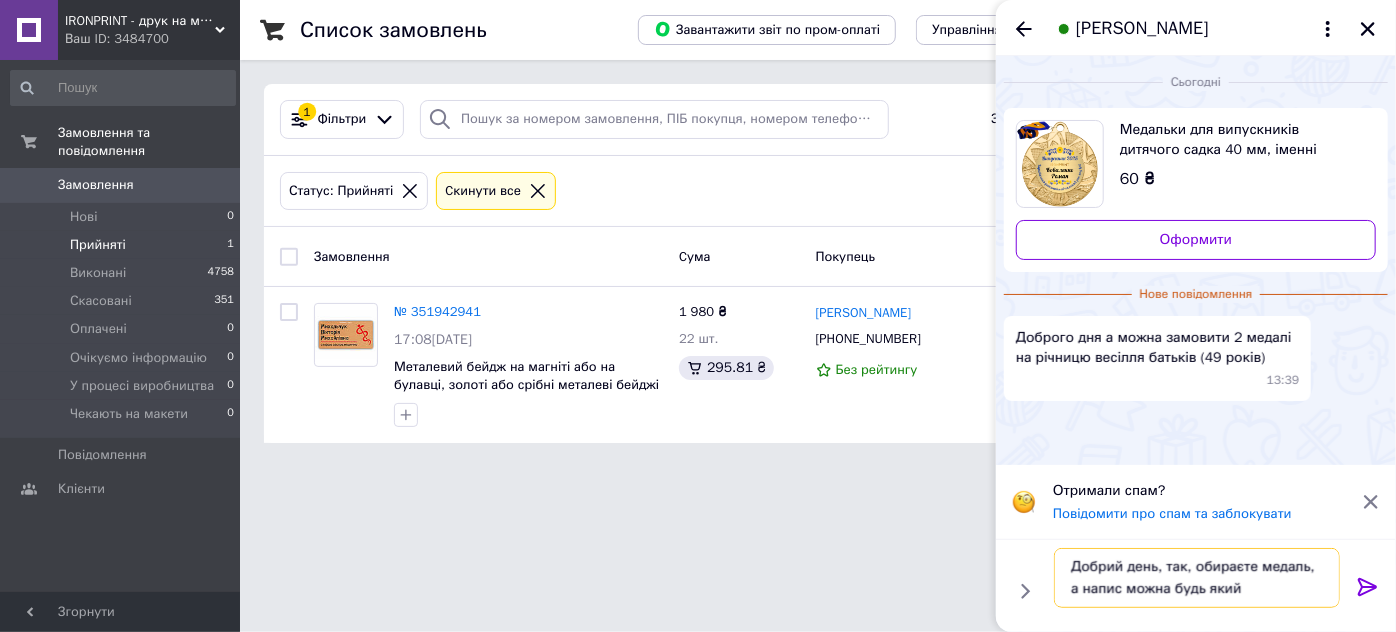 type on "Добрий день, так, обираєте медаль, а напис можна будь який" 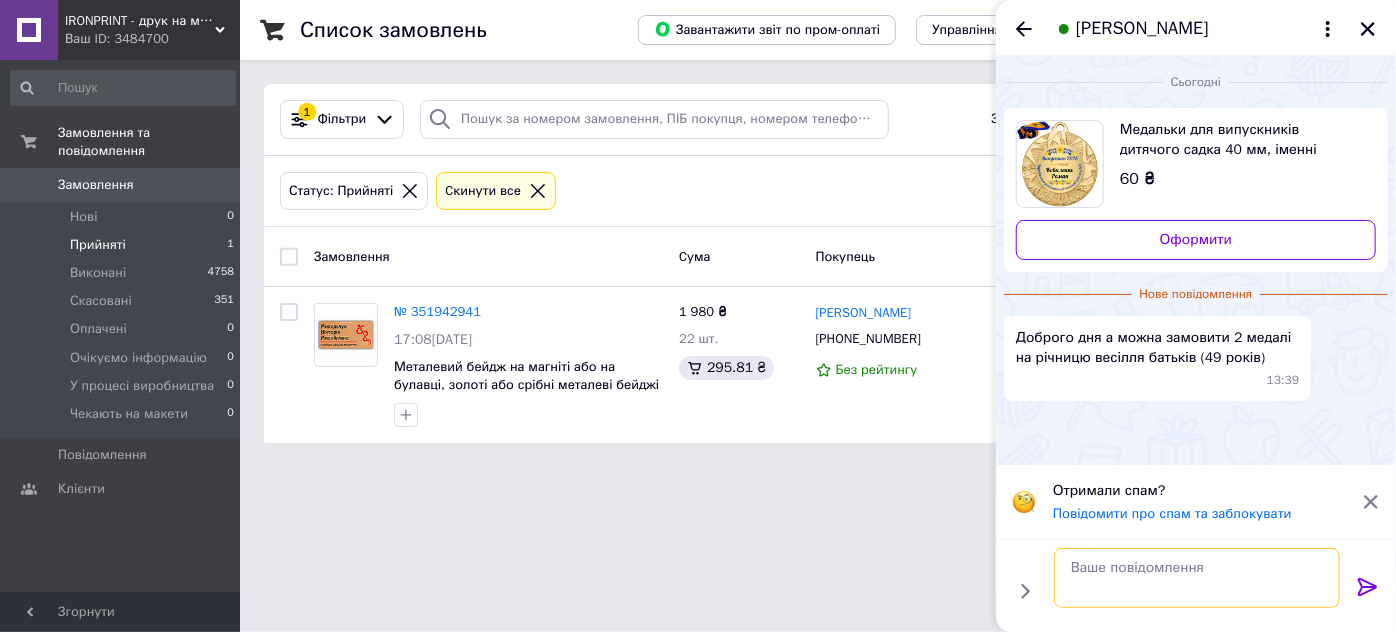 scroll, scrollTop: 0, scrollLeft: 0, axis: both 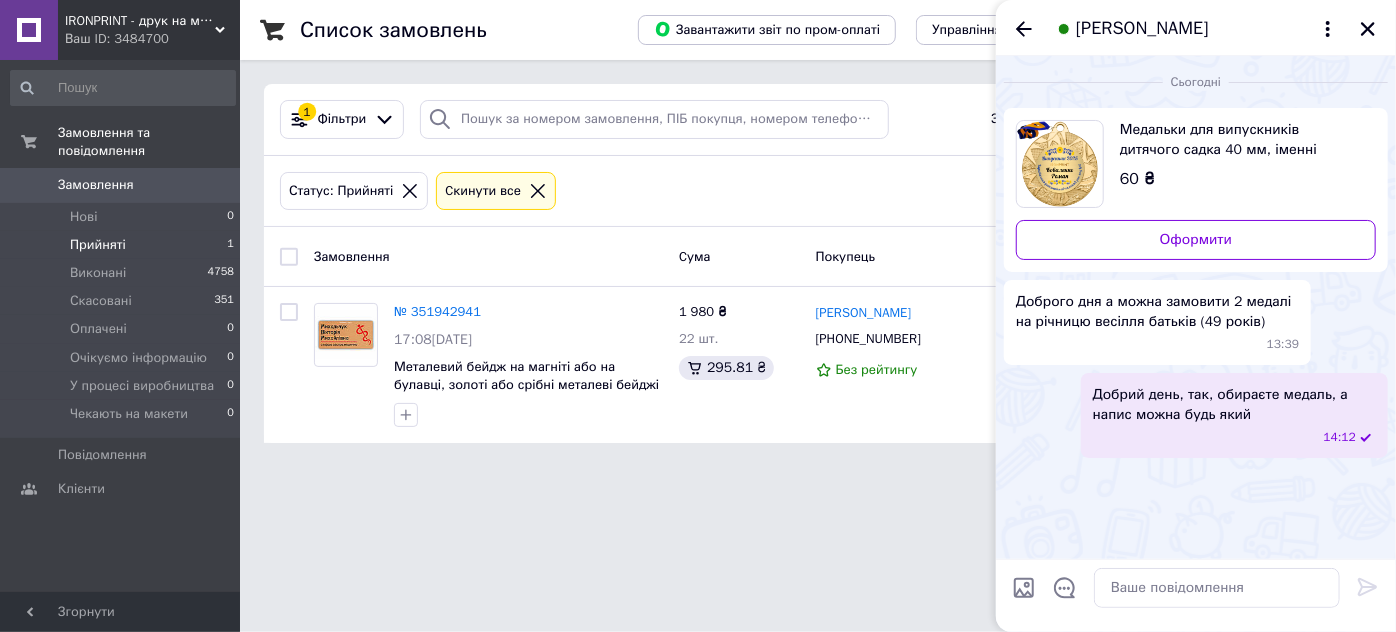 click at bounding box center [1024, 588] 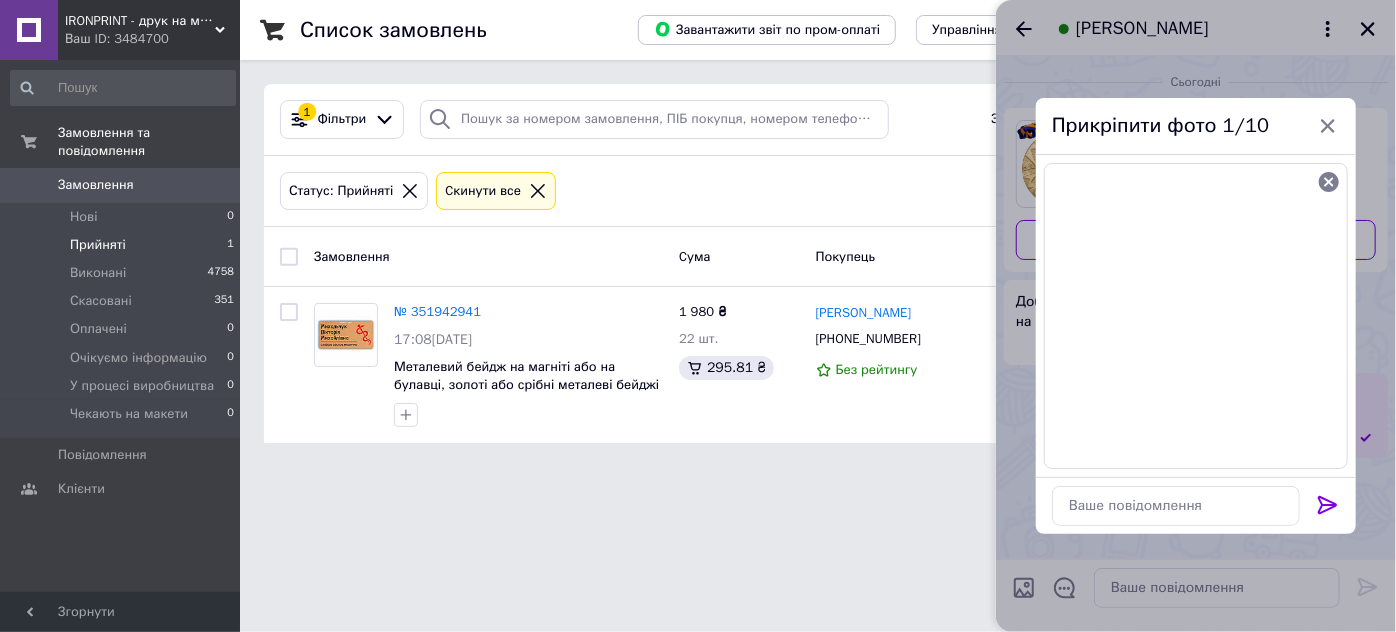 click 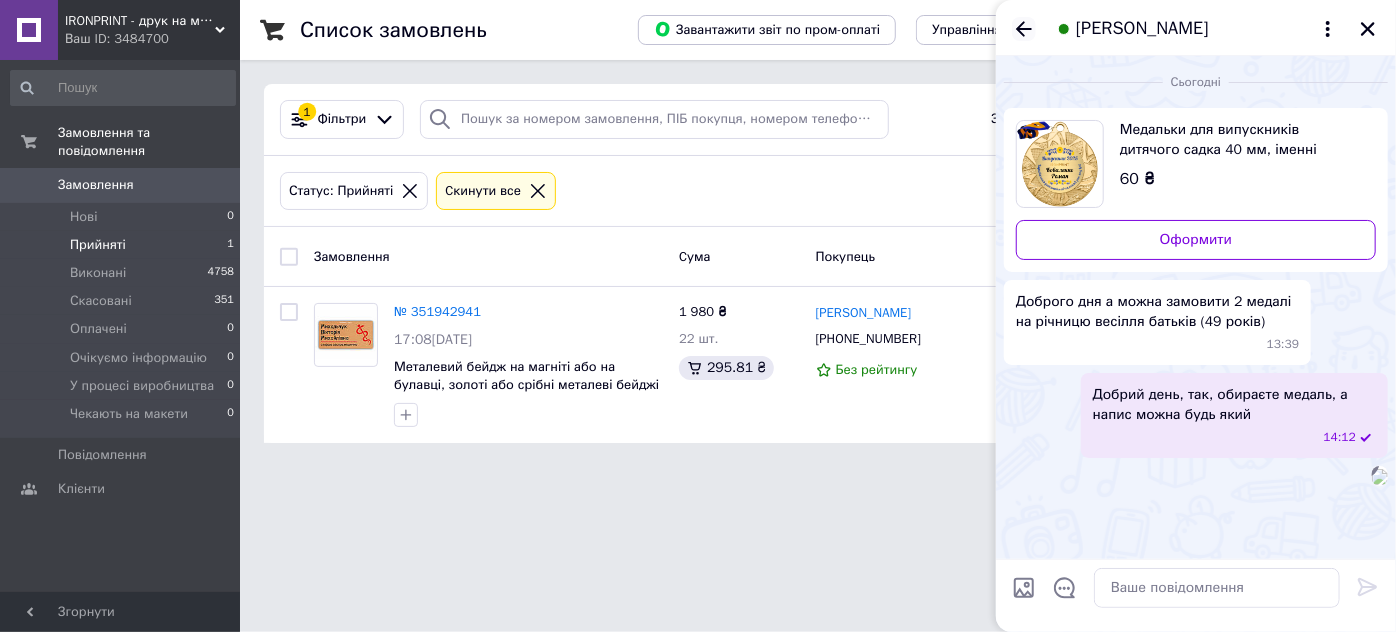 click 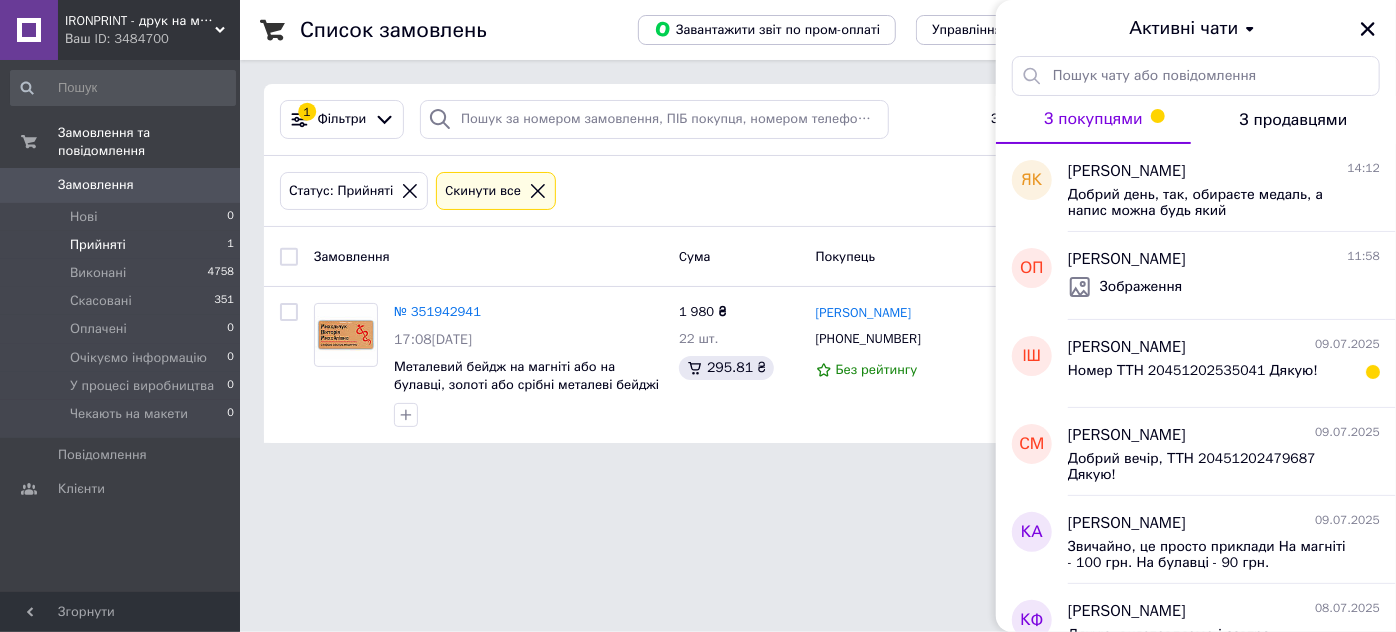 click on "Прийняті" at bounding box center [98, 245] 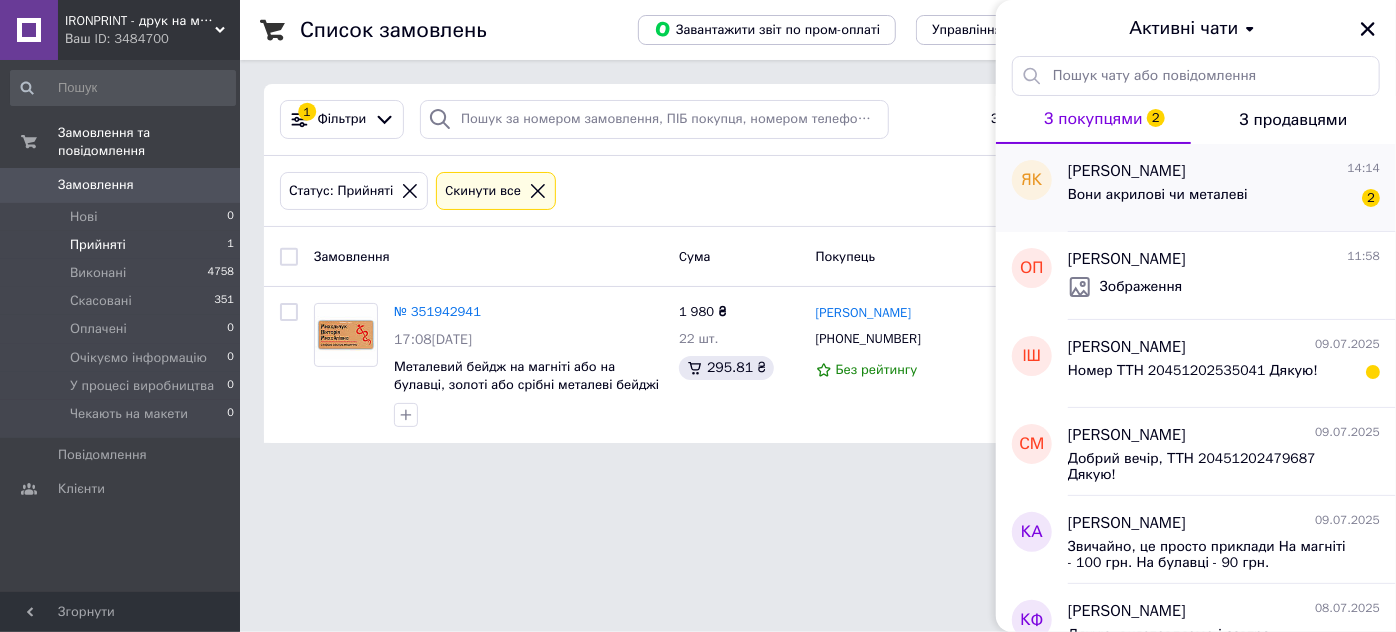 click on "Яніна Клименко 14:14" at bounding box center (1224, 171) 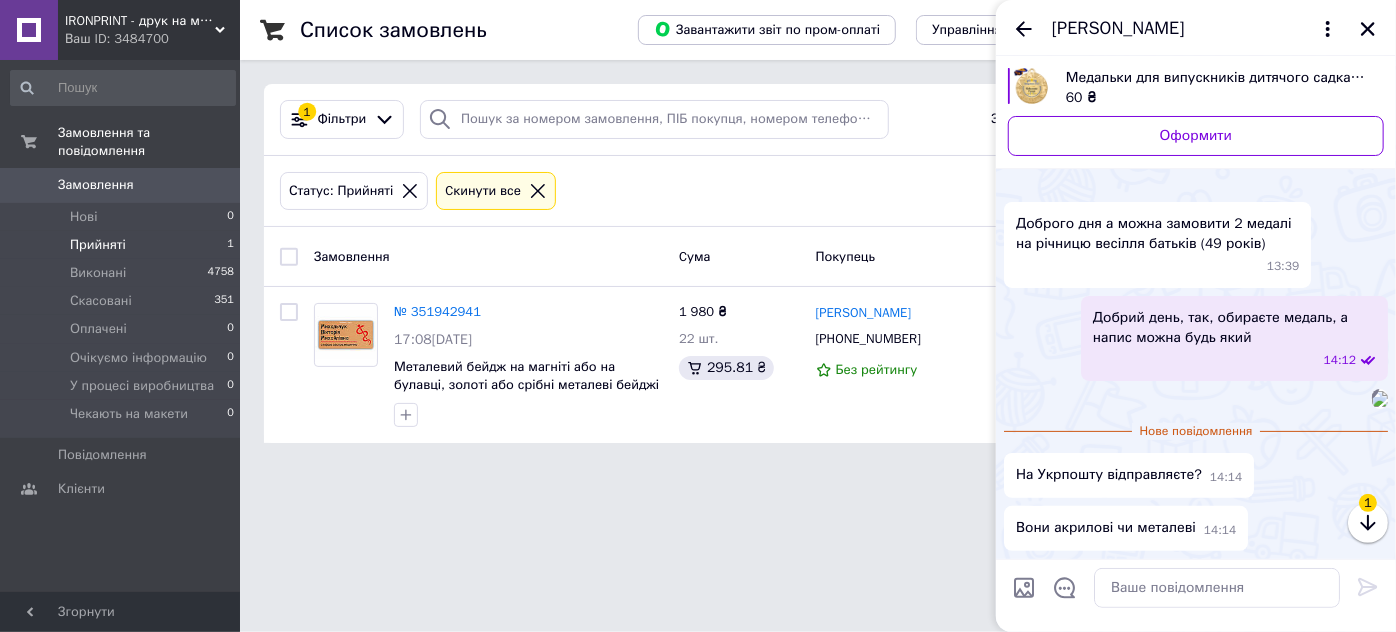 scroll, scrollTop: 305, scrollLeft: 0, axis: vertical 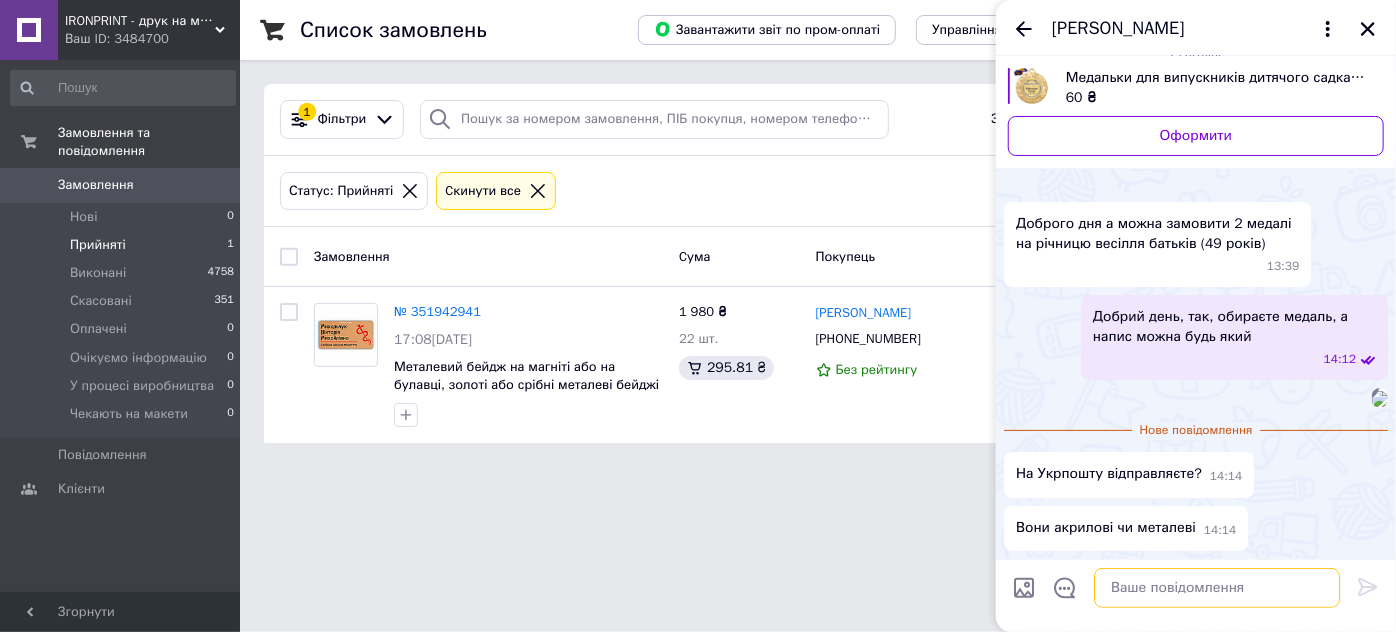 click at bounding box center (1217, 588) 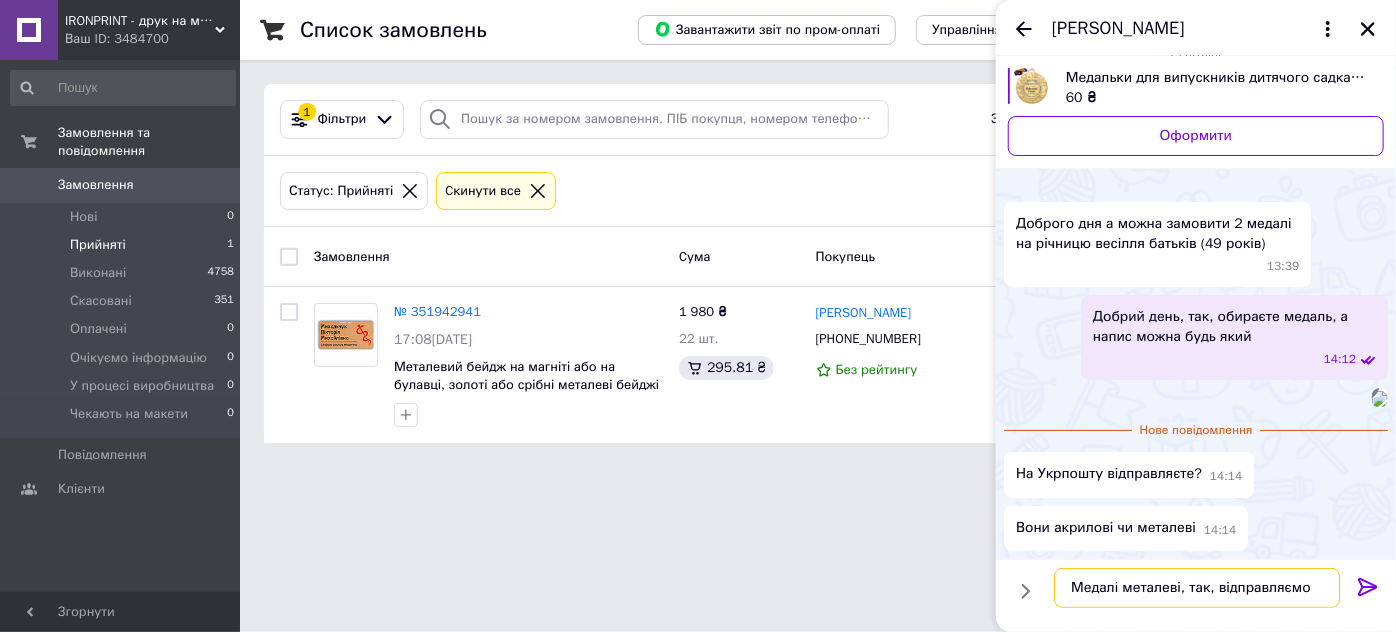 type on "Медалі металеві, так, відправляємо" 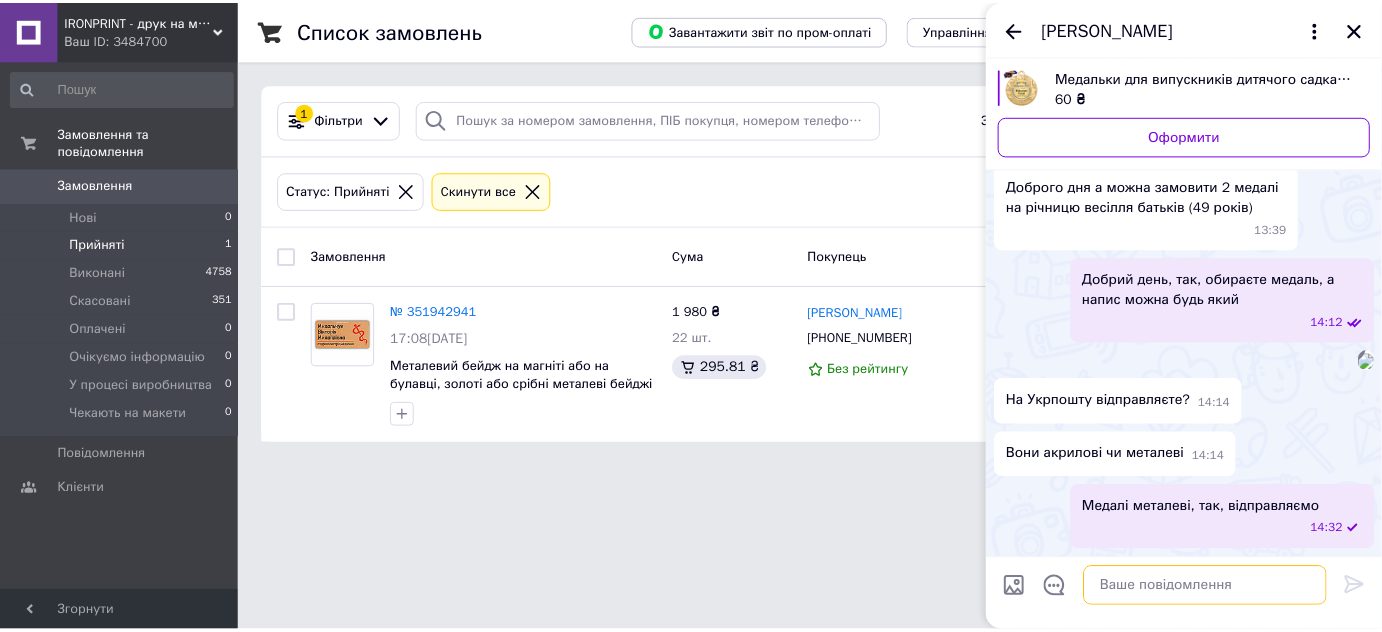 scroll, scrollTop: 322, scrollLeft: 0, axis: vertical 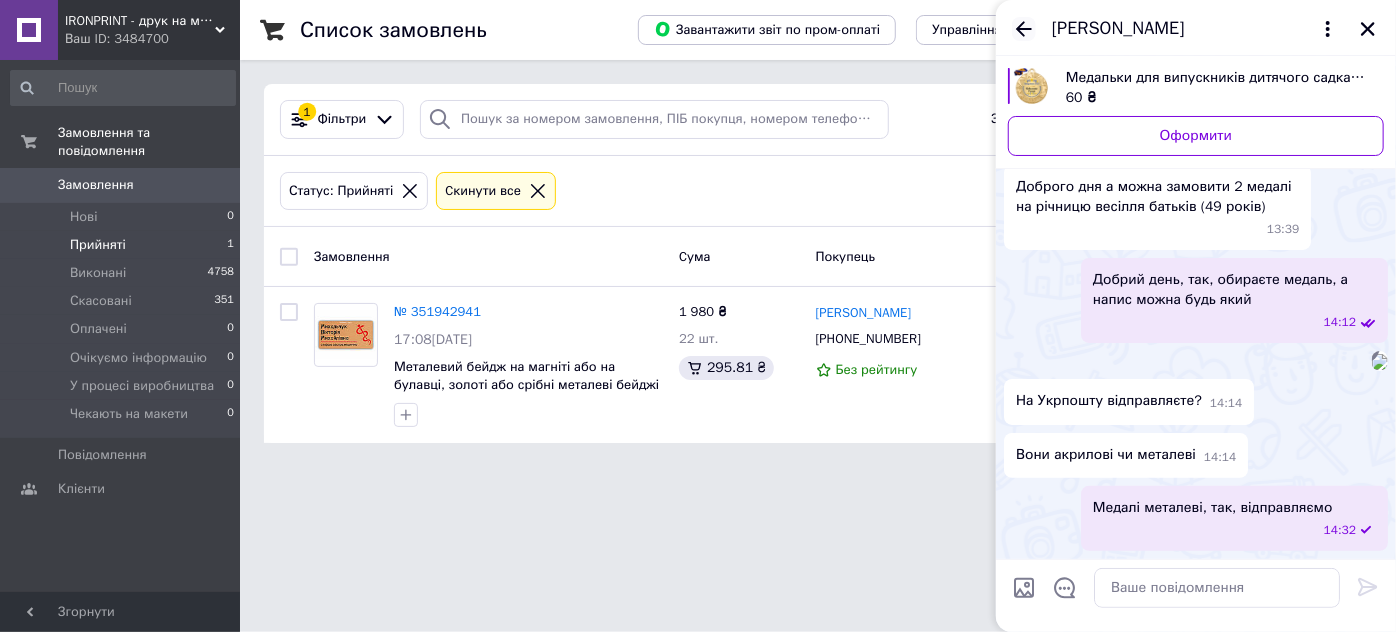click 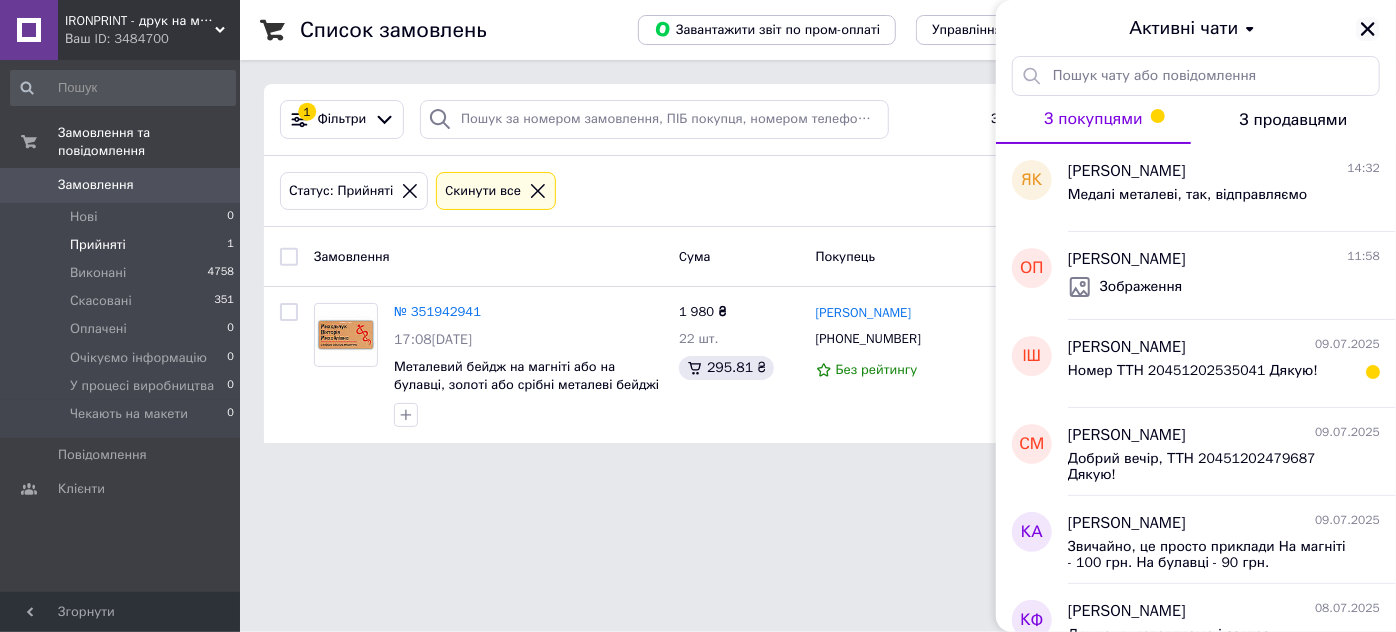 click 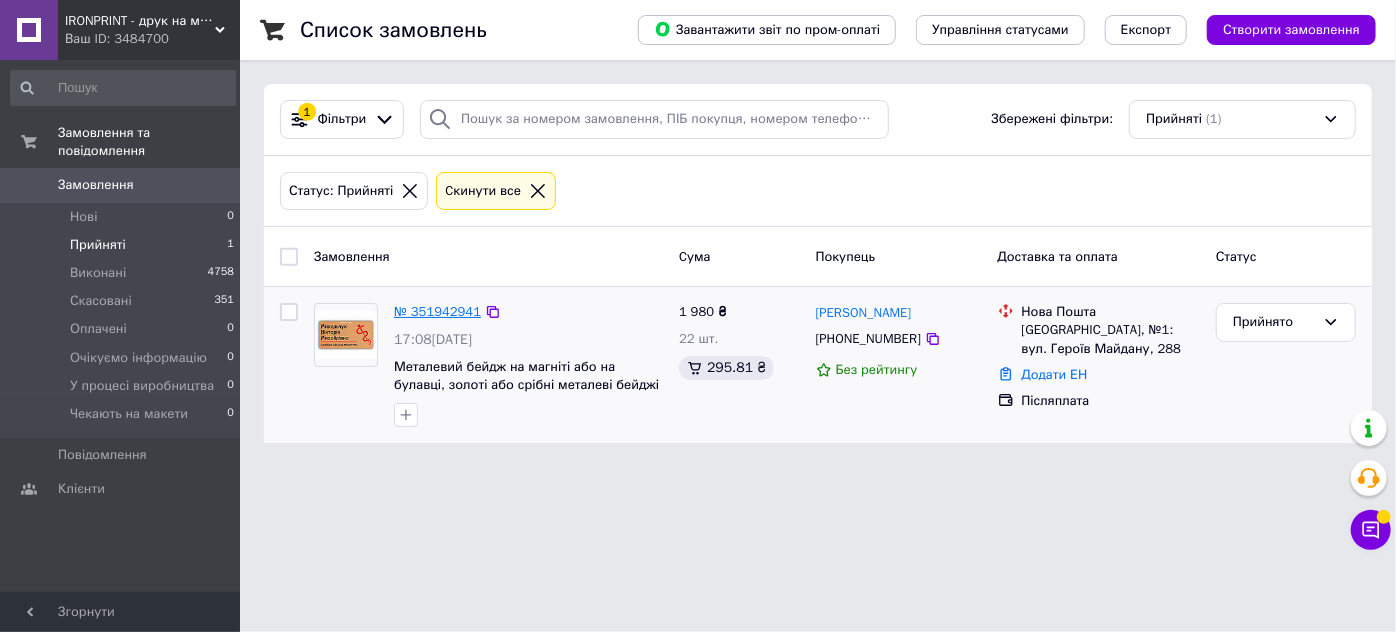 click on "№ 351942941" at bounding box center [437, 311] 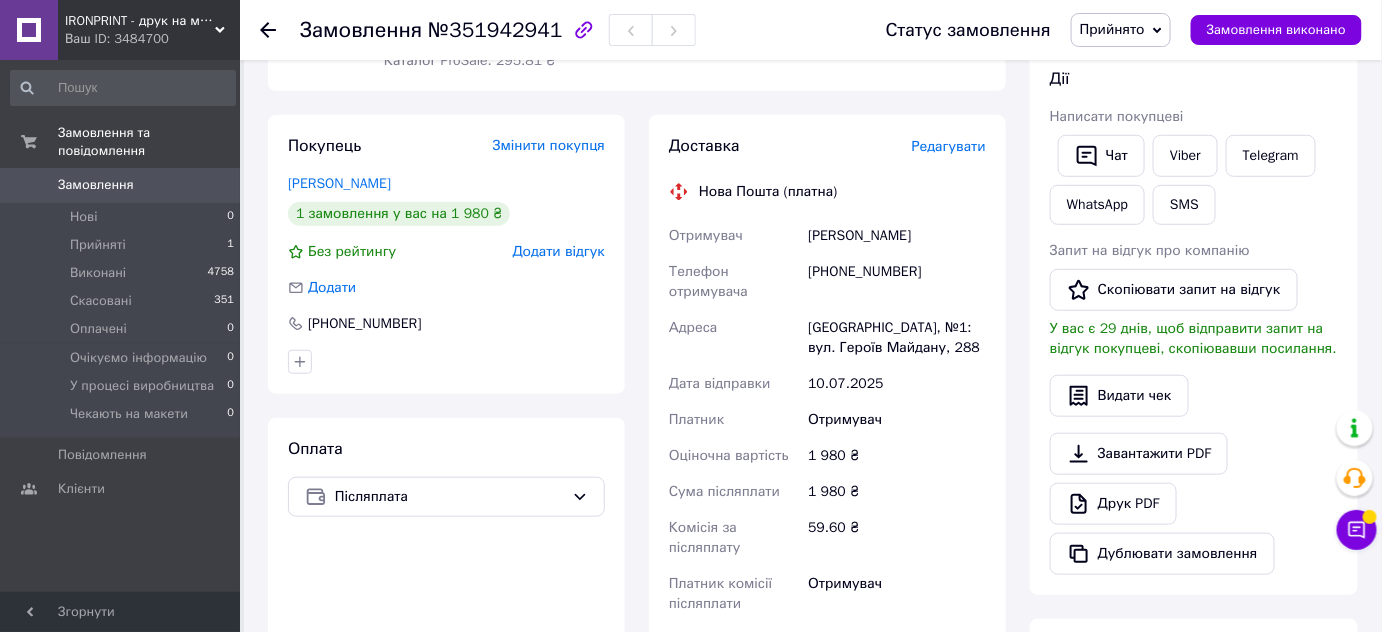 scroll, scrollTop: 363, scrollLeft: 0, axis: vertical 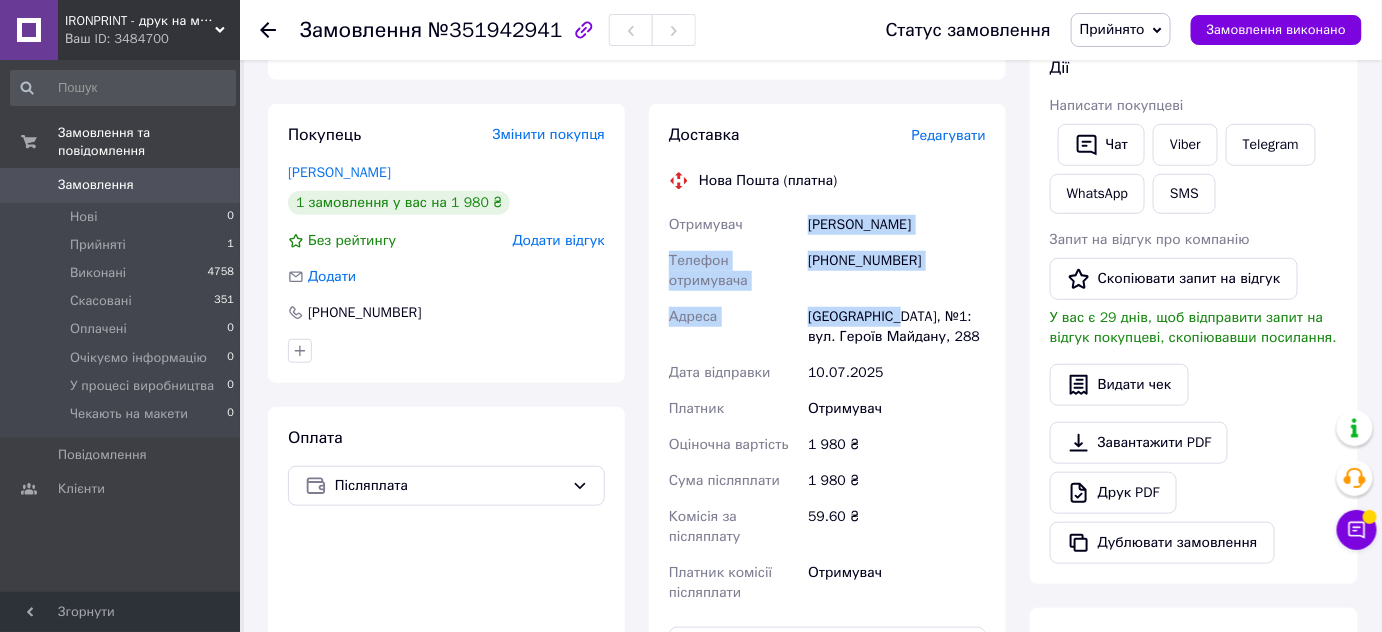 drag, startPoint x: 906, startPoint y: 316, endPoint x: 802, endPoint y: 232, distance: 133.6862 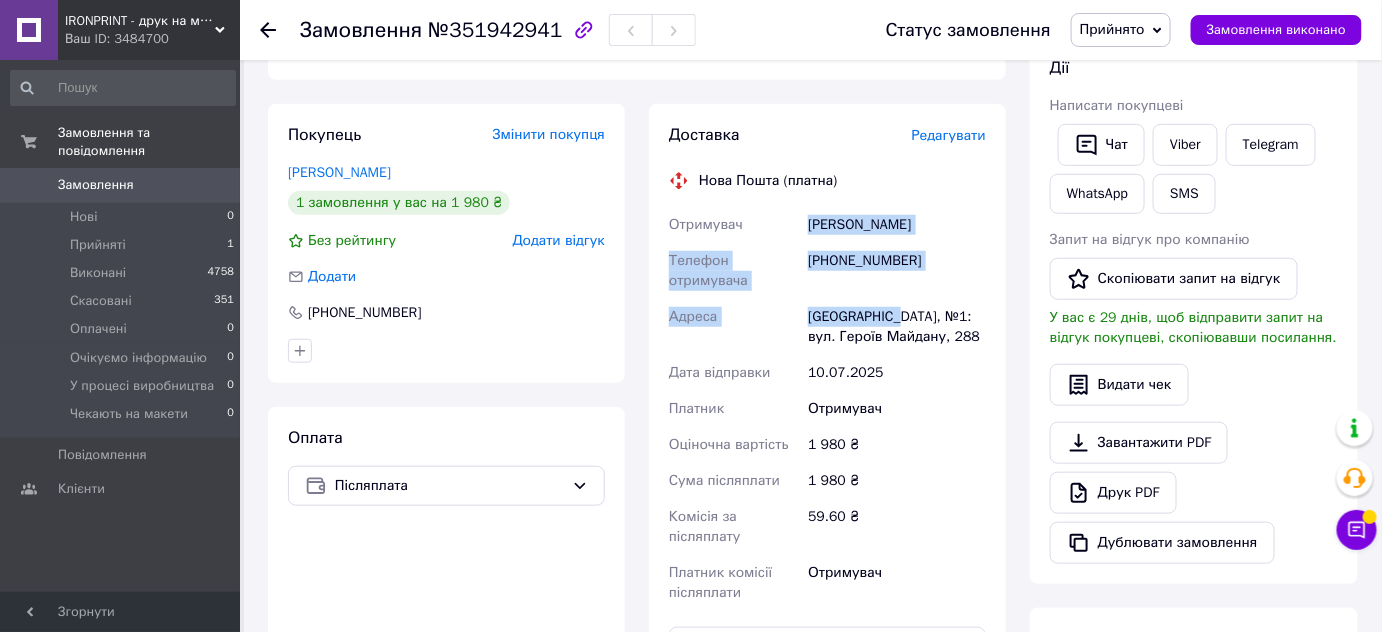 click on "Отримувач Кришина Юлія Телефон отримувача +380676069891 Адреса Шаргород, №1: вул. Героїв Майдану, 288 Дата відправки 10.07.2025 Платник Отримувач Оціночна вартість 1 980 ₴ Сума післяплати 1 980 ₴ Комісія за післяплату 59.60 ₴ Платник комісії післяплати Отримувач" at bounding box center [827, 409] 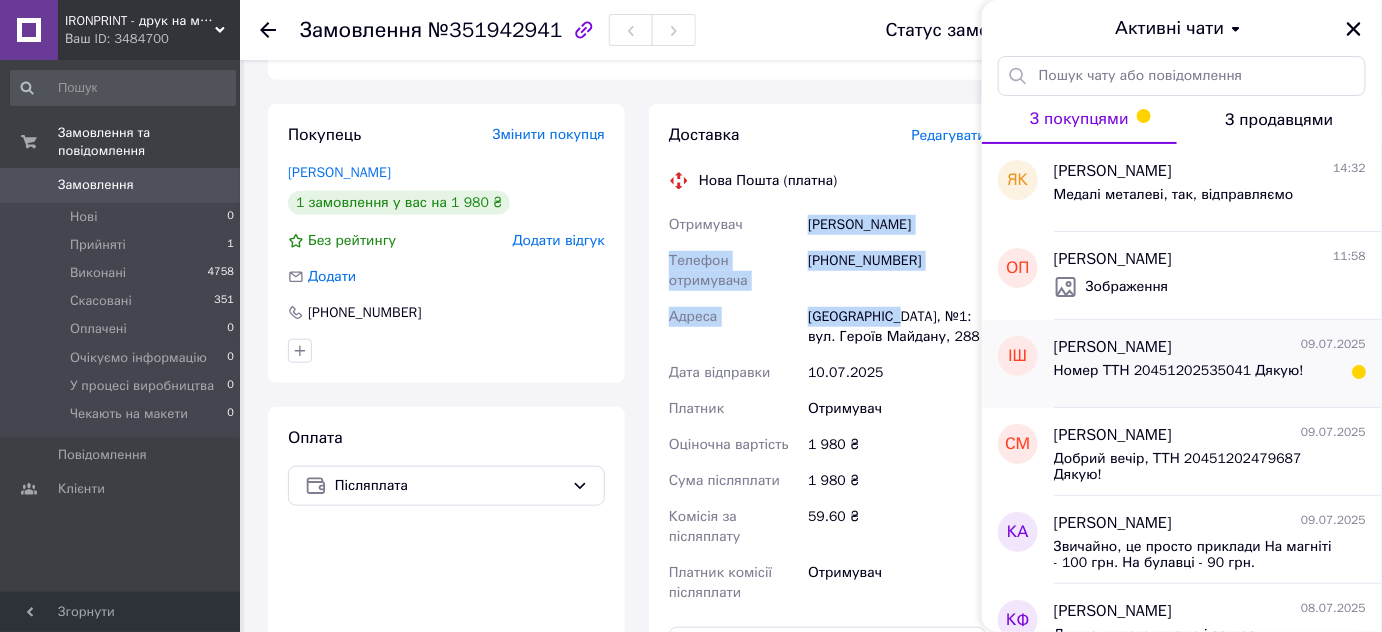 click on "Номер ТТН
20451202535041
Дякую!" at bounding box center [1179, 377] 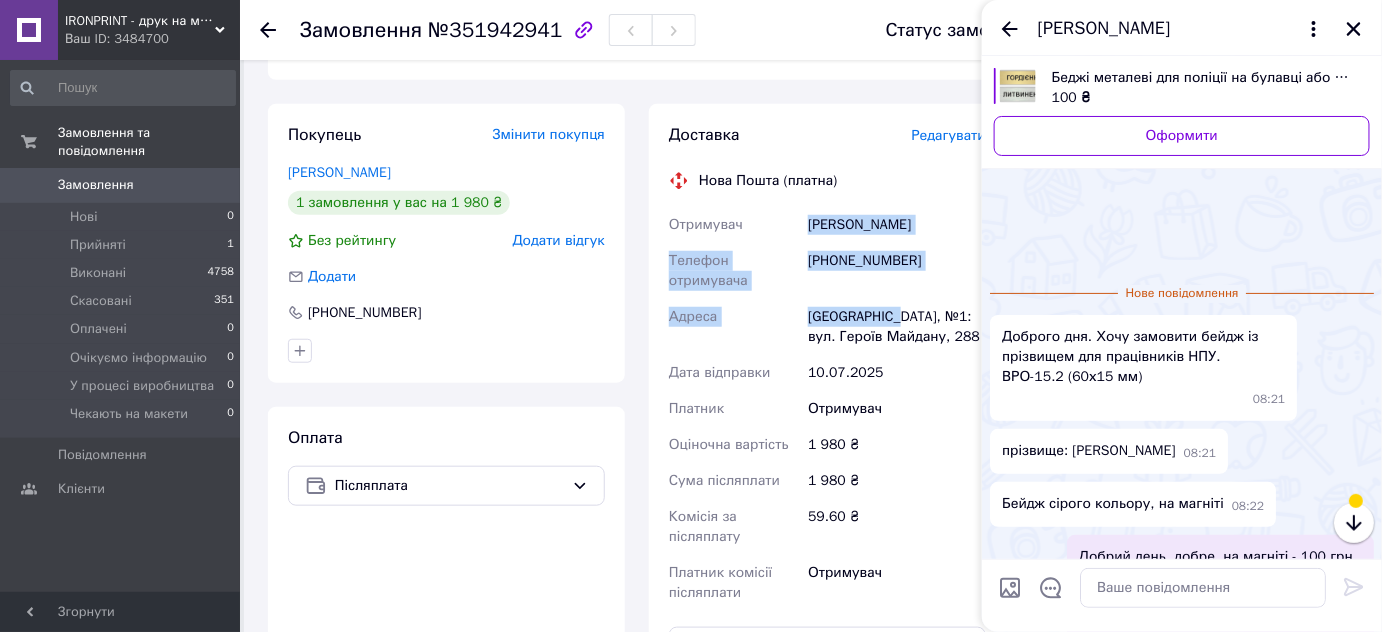 scroll, scrollTop: 114, scrollLeft: 0, axis: vertical 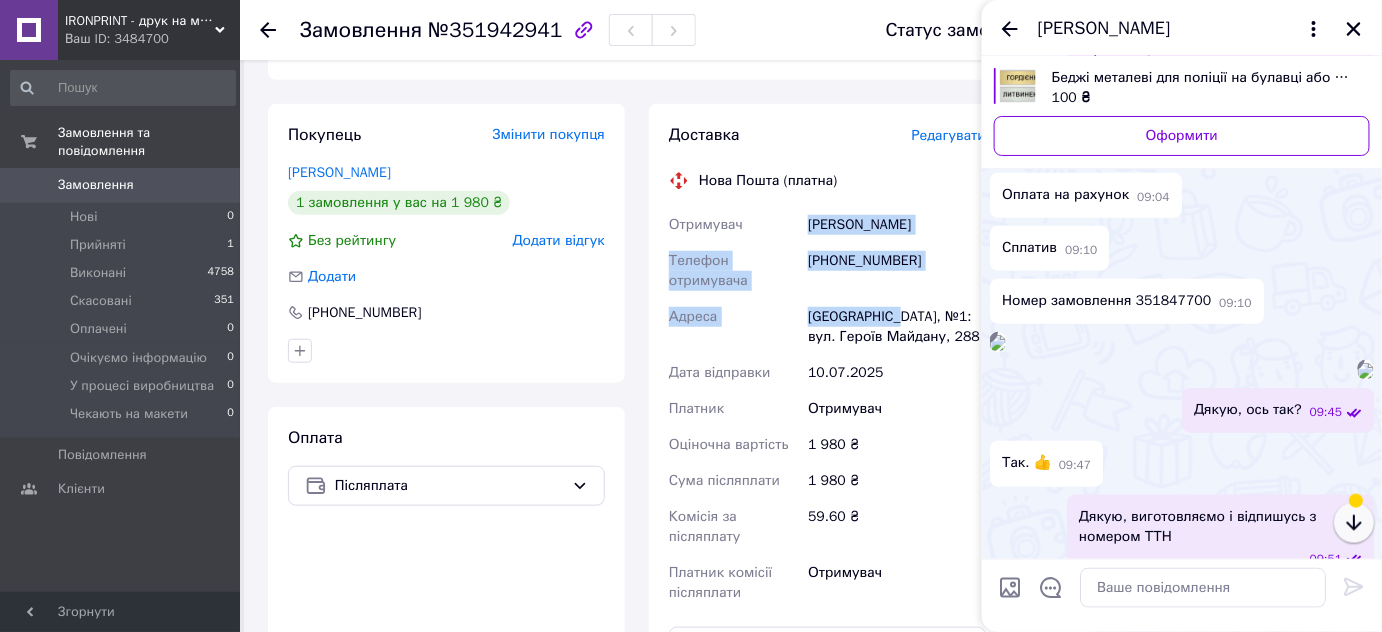 click at bounding box center [1354, 523] 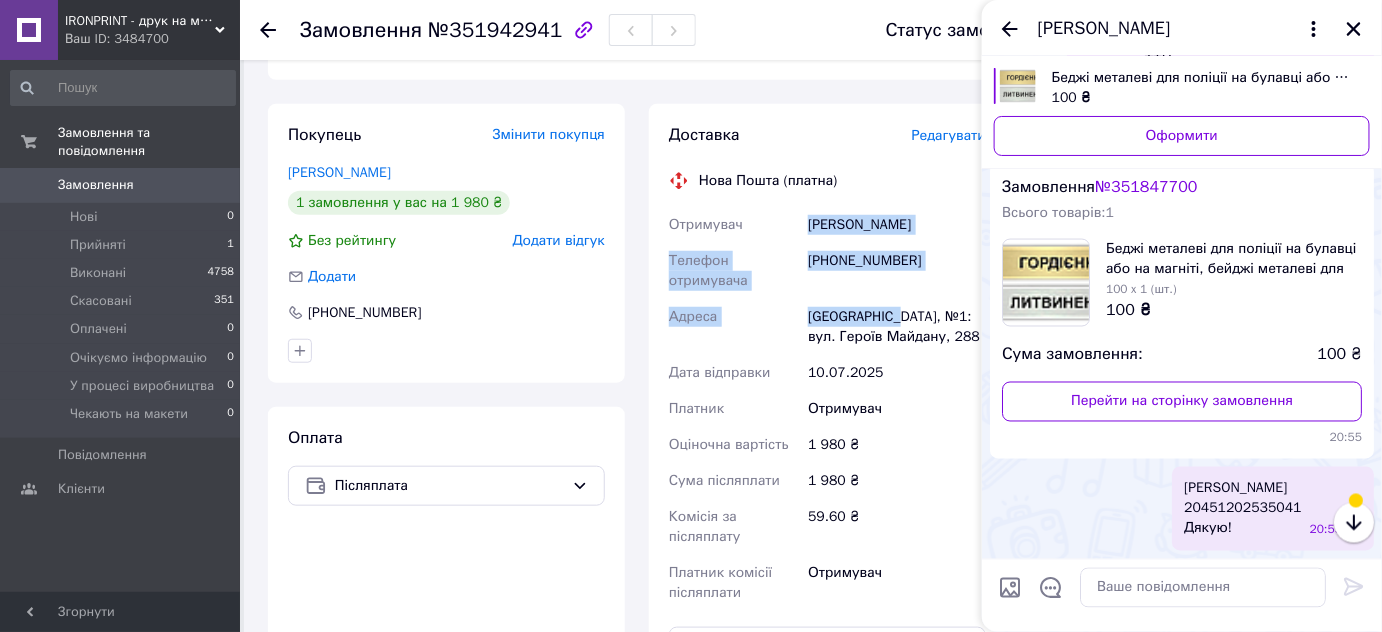 scroll, scrollTop: 1321, scrollLeft: 0, axis: vertical 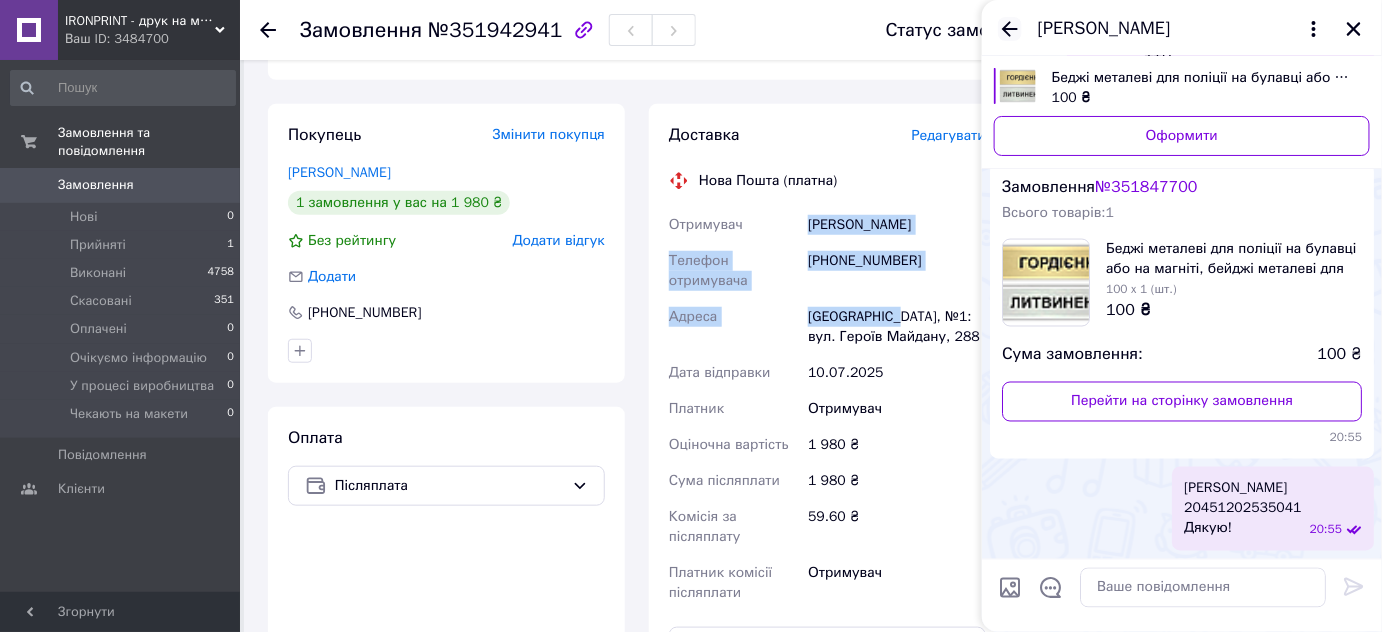 click 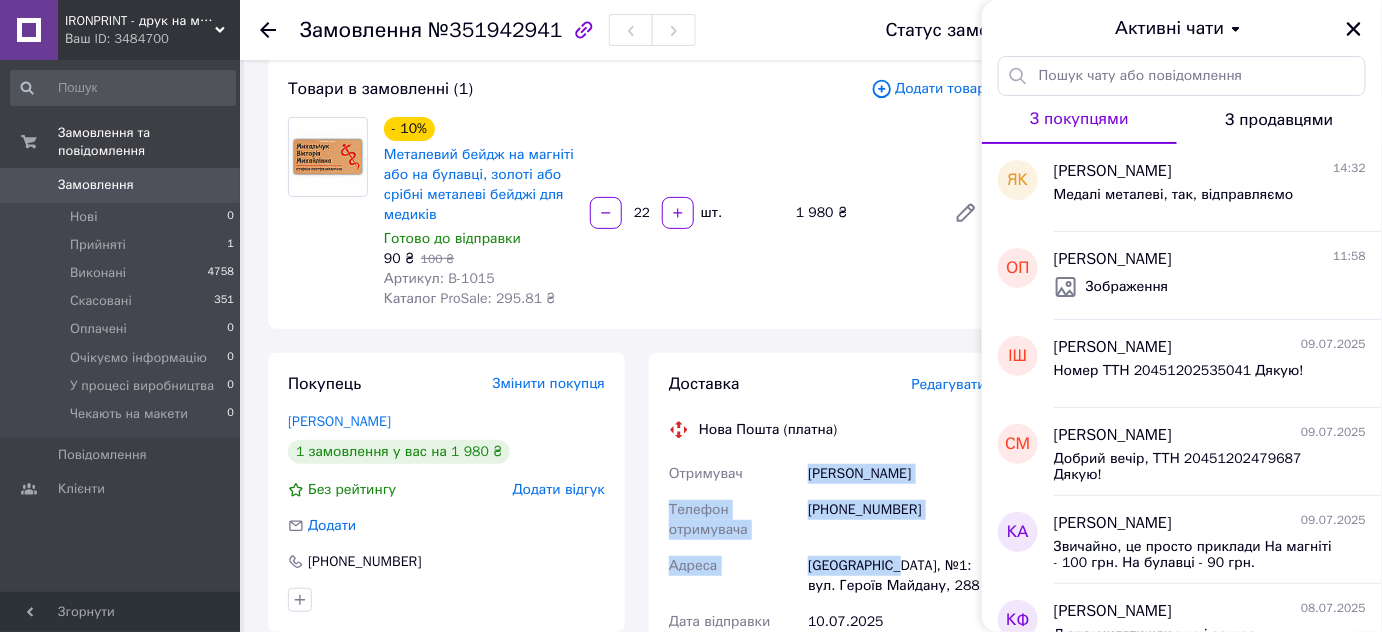 scroll, scrollTop: 0, scrollLeft: 0, axis: both 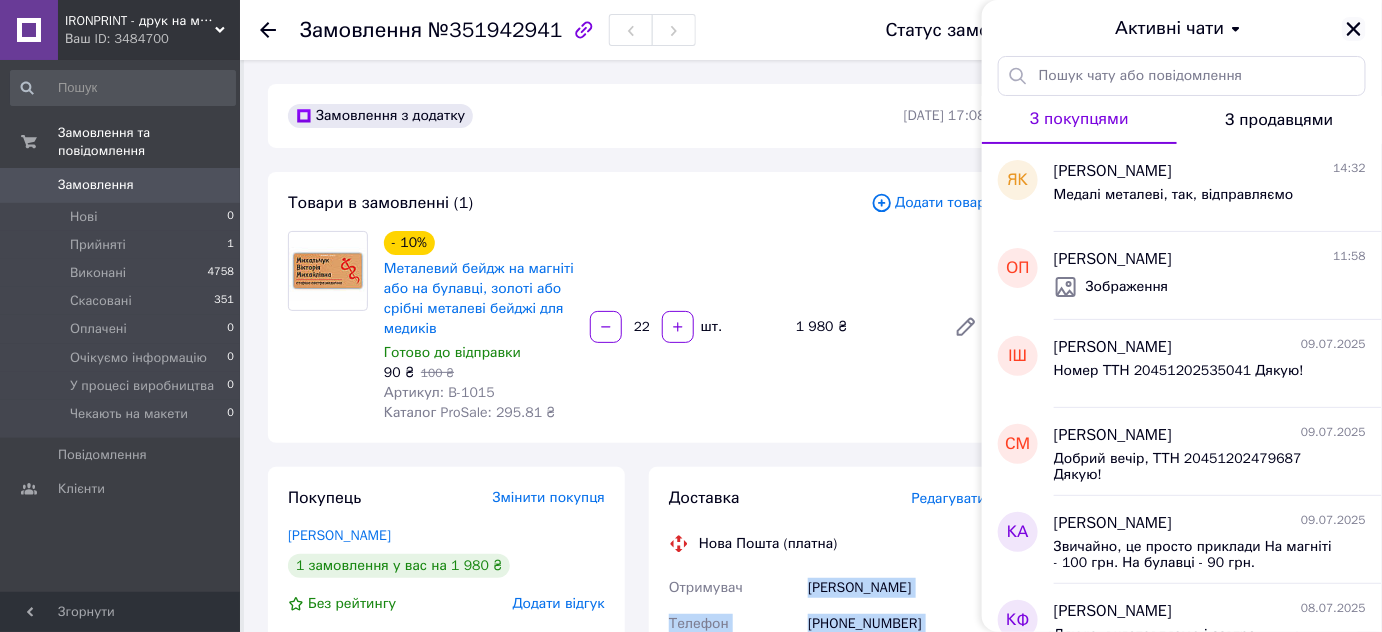 click 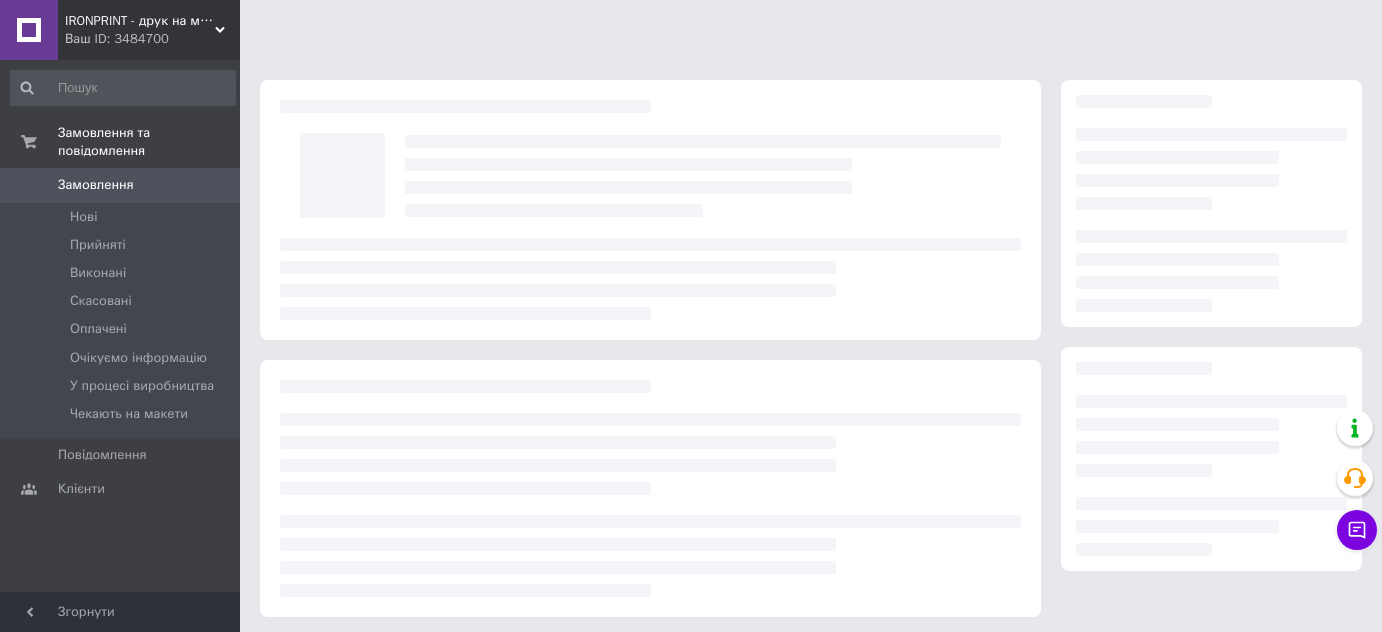 scroll, scrollTop: 0, scrollLeft: 0, axis: both 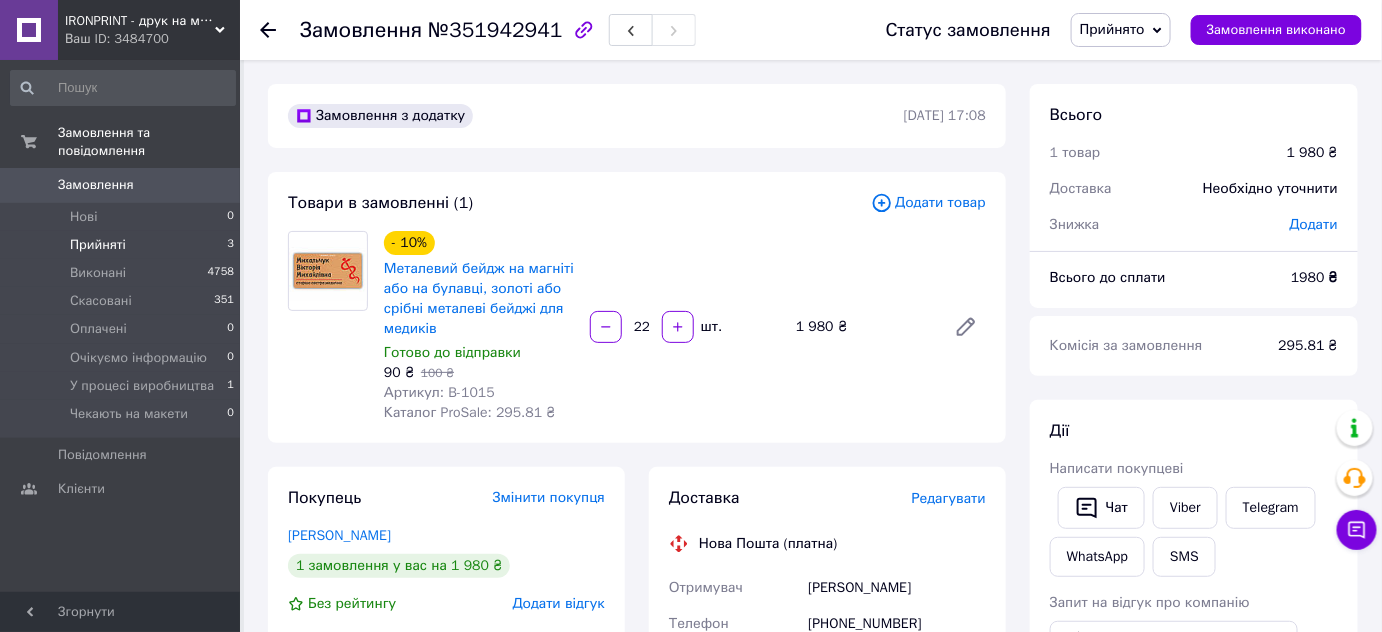 click on "Прийняті 3" at bounding box center [123, 245] 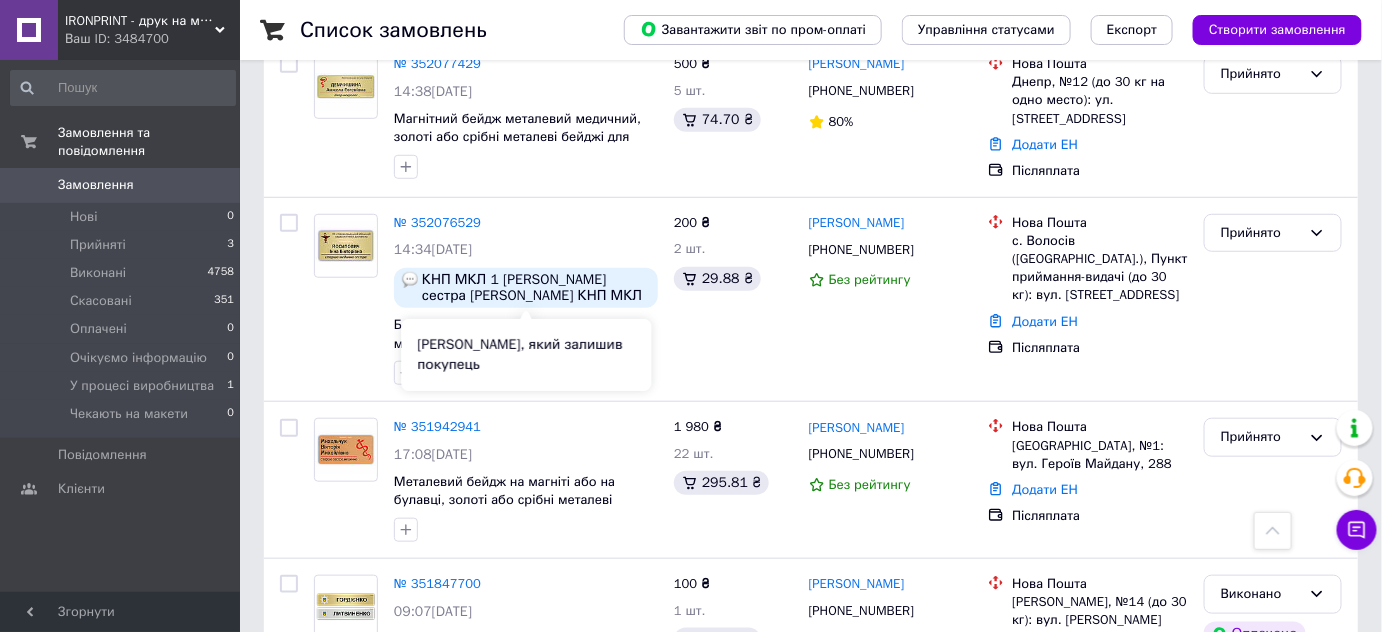 scroll, scrollTop: 545, scrollLeft: 0, axis: vertical 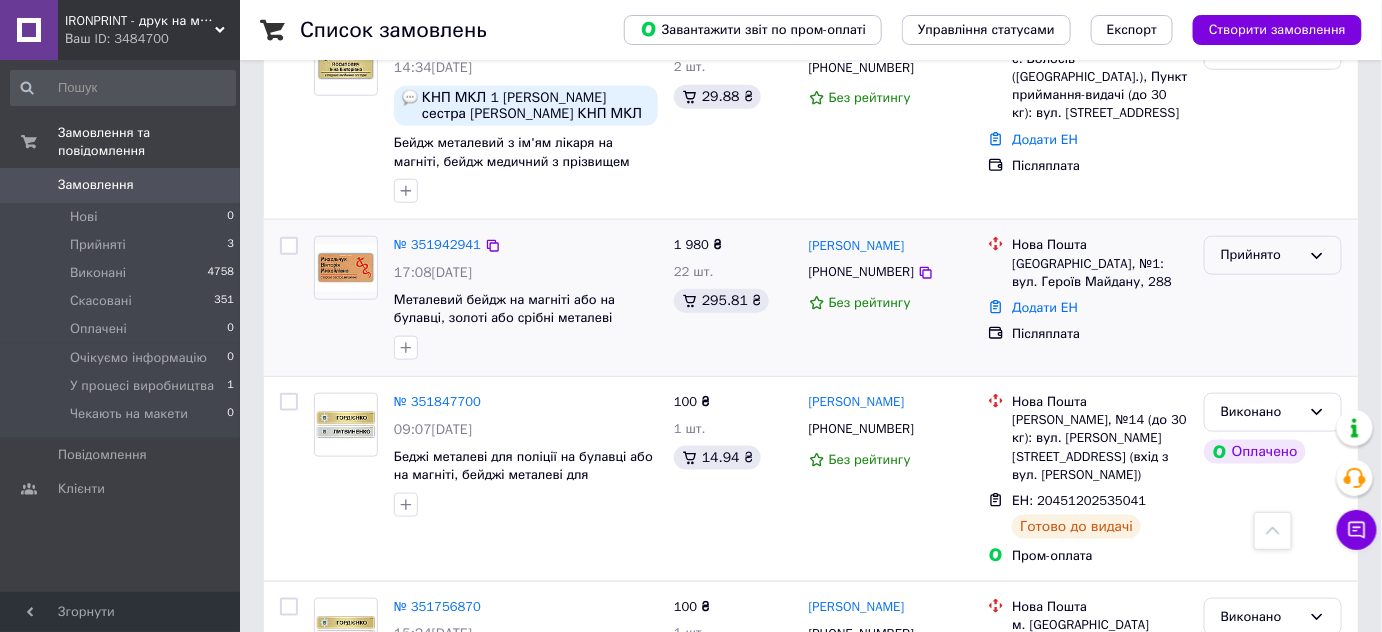 click on "Прийнято" at bounding box center [1261, 255] 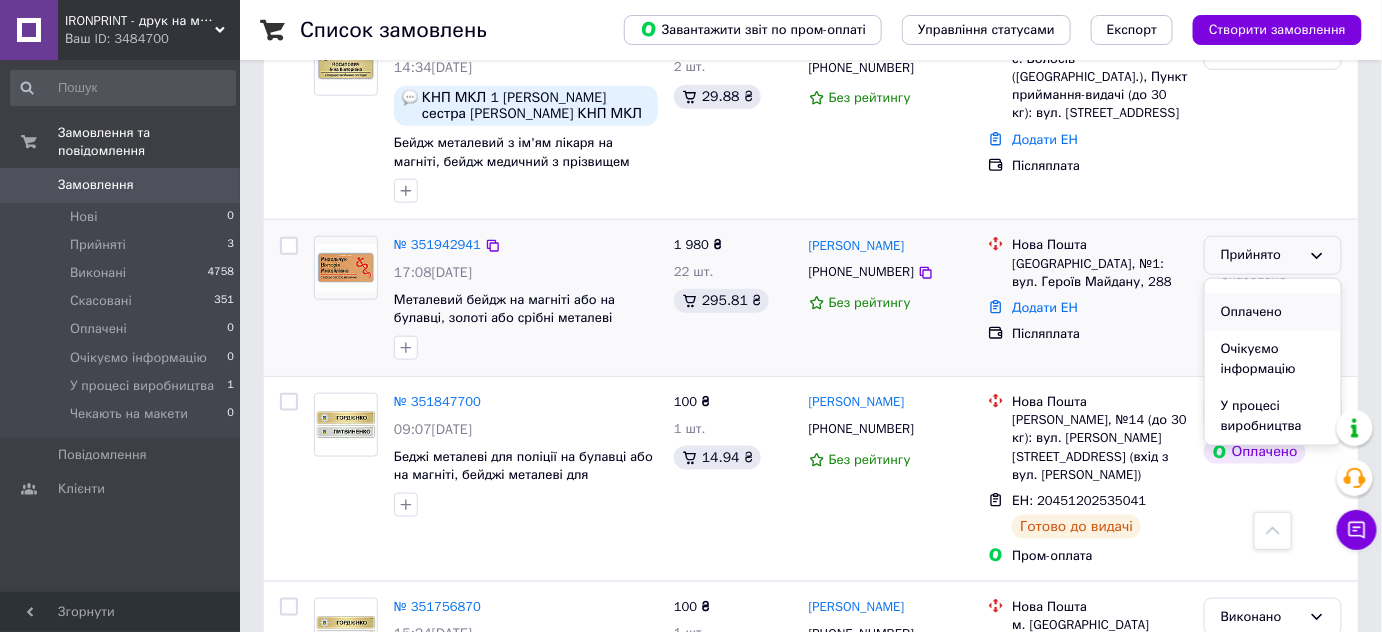 scroll, scrollTop: 90, scrollLeft: 0, axis: vertical 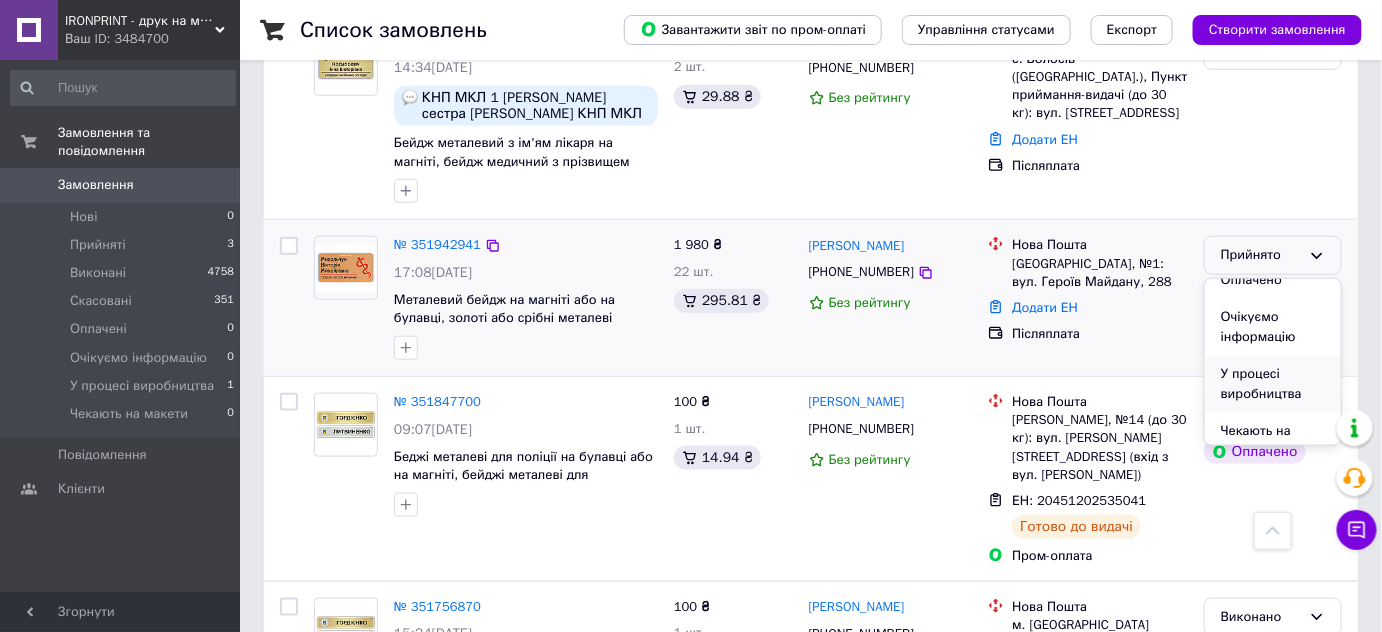 click on "У процесі виробництва" at bounding box center (1273, 384) 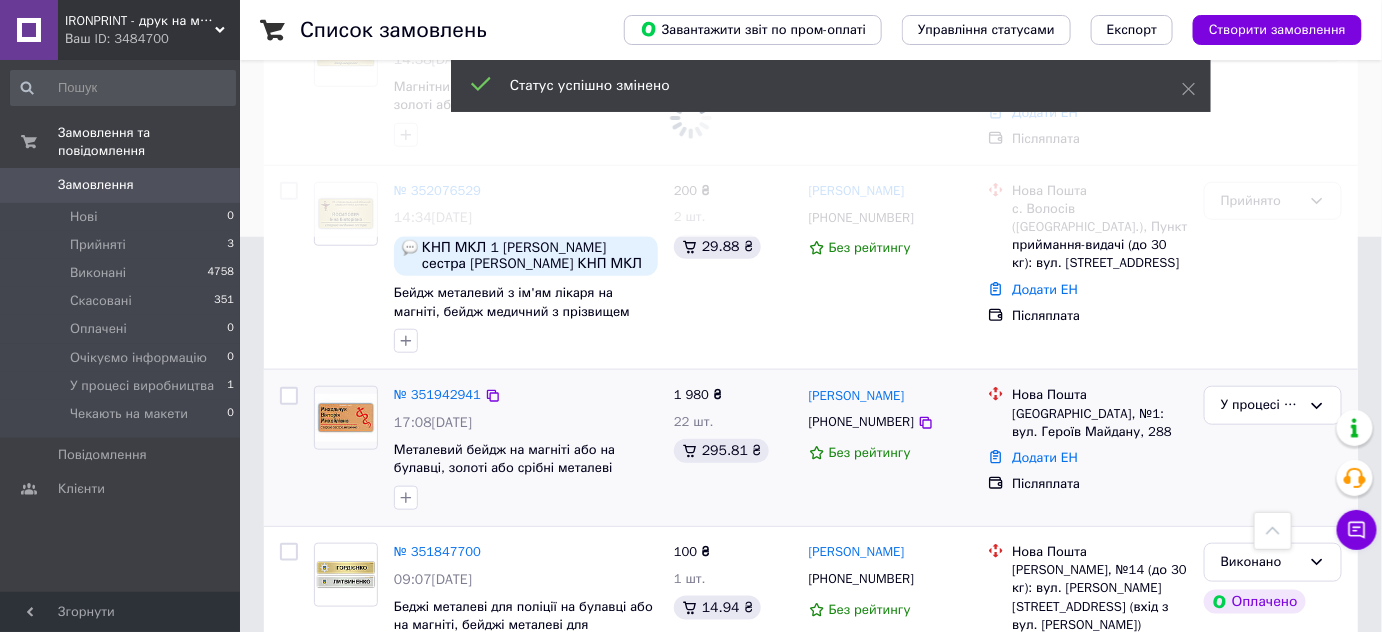 scroll, scrollTop: 363, scrollLeft: 0, axis: vertical 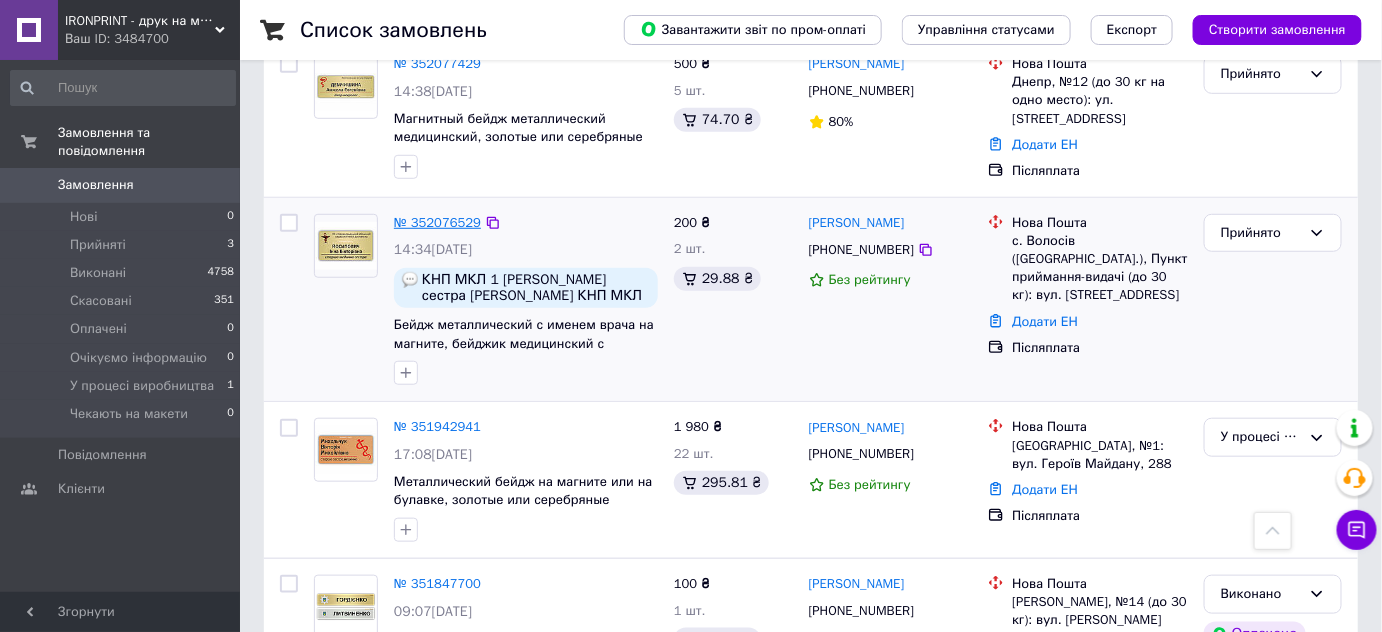 click on "№ 352076529" at bounding box center [437, 222] 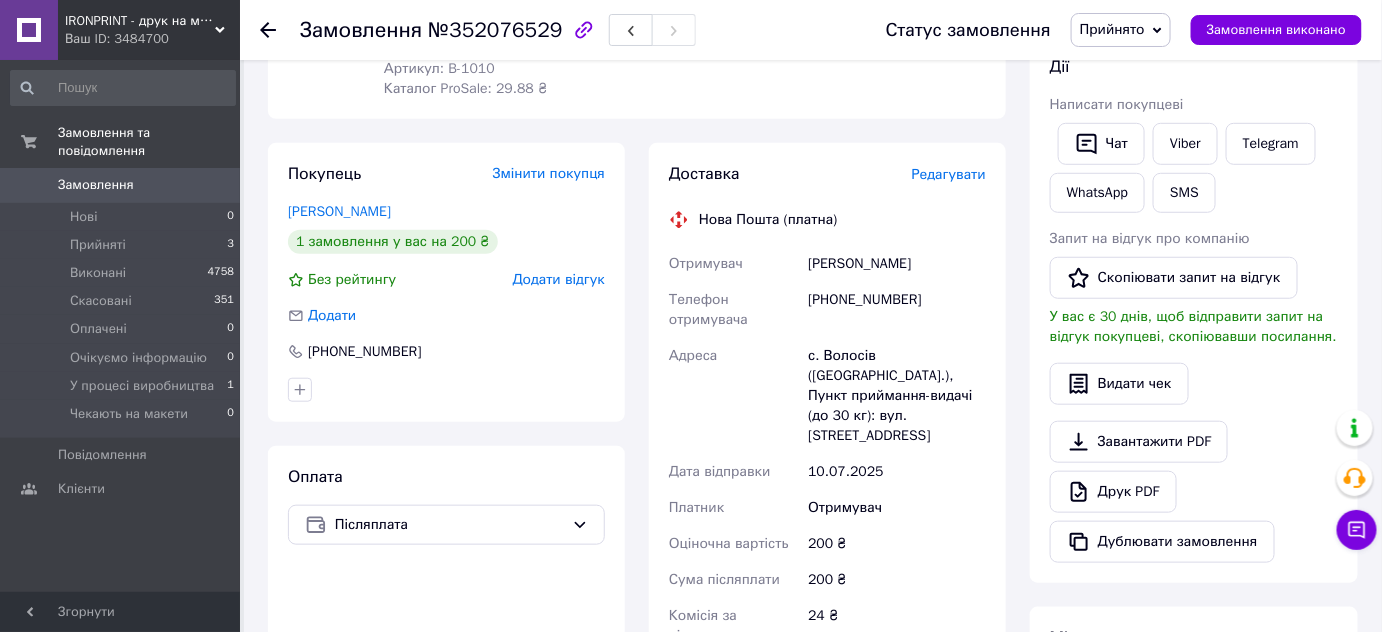 scroll, scrollTop: 272, scrollLeft: 0, axis: vertical 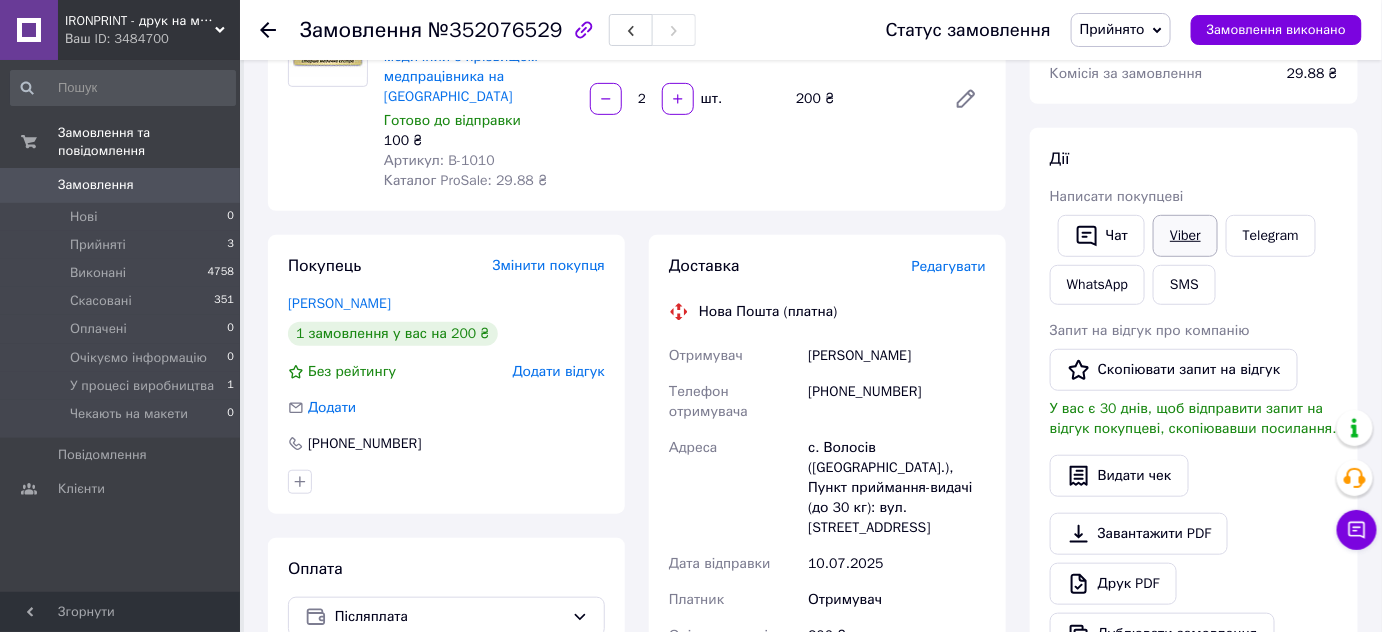 click on "Viber" at bounding box center (1185, 236) 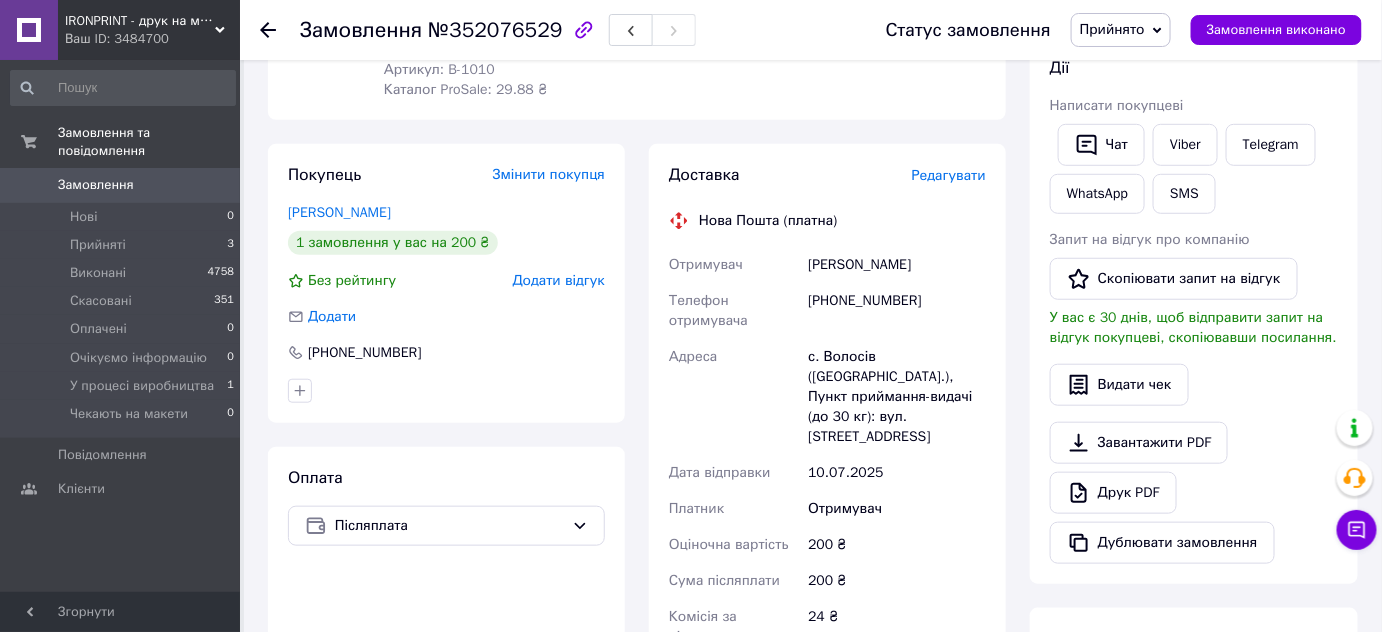 scroll, scrollTop: 0, scrollLeft: 0, axis: both 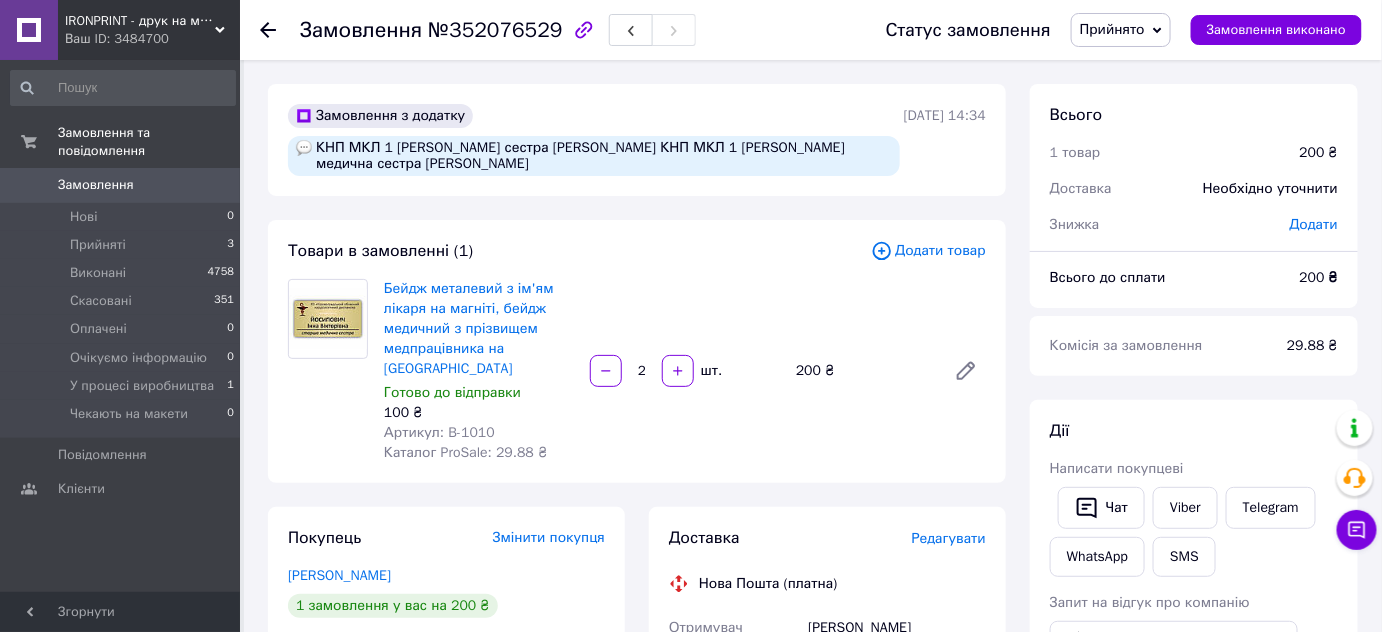 click on "КНП МКЛ 1 [PERSON_NAME] сестра
[PERSON_NAME]
КНП МКЛ 1 [PERSON_NAME] медична сестра
[PERSON_NAME]" at bounding box center (594, 156) 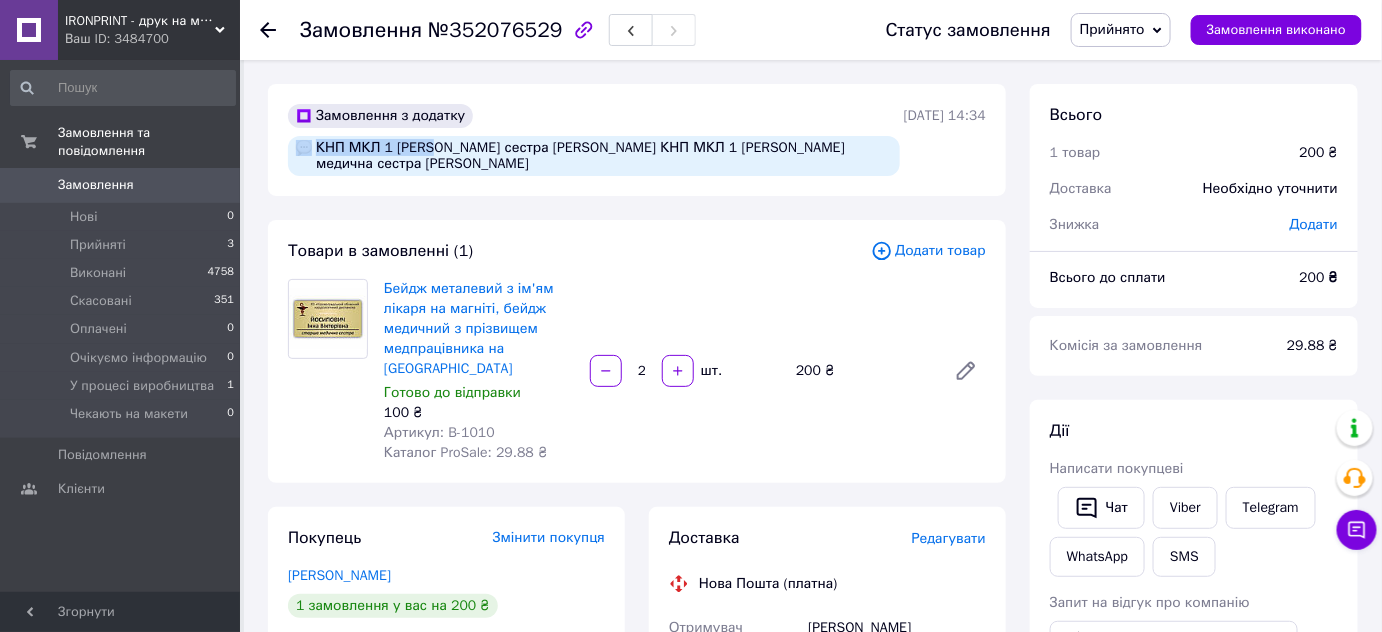 drag, startPoint x: 430, startPoint y: 147, endPoint x: 313, endPoint y: 147, distance: 117 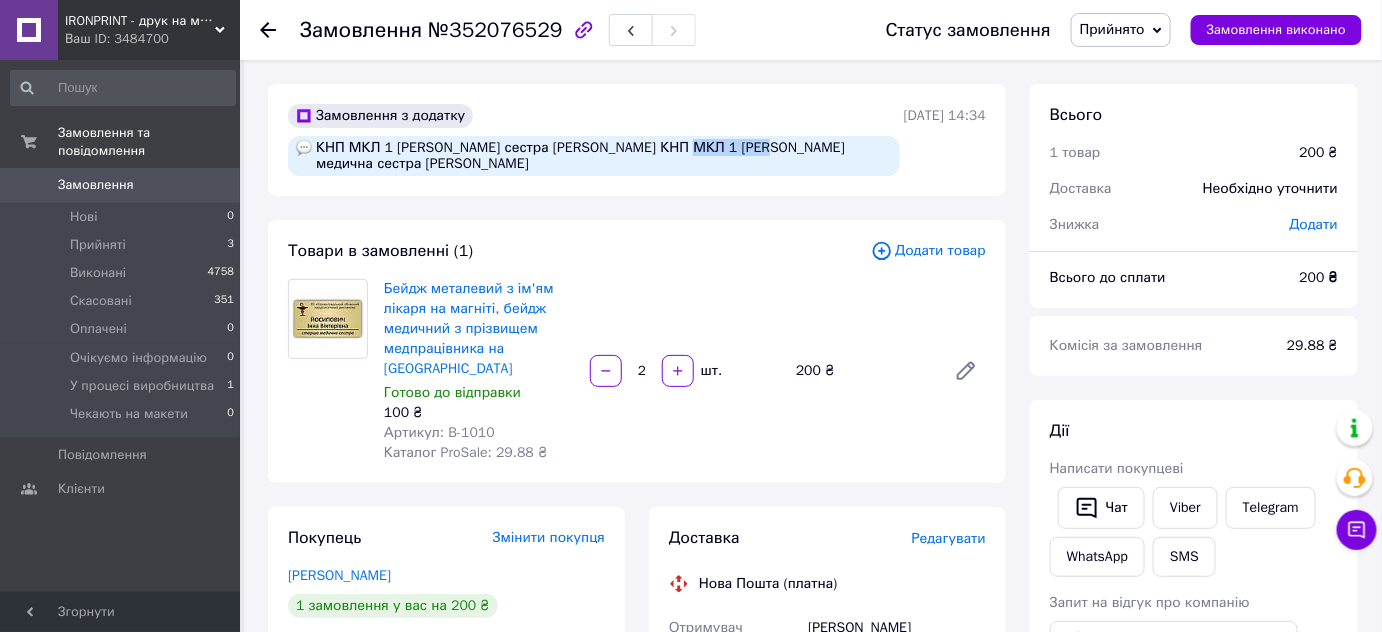 drag, startPoint x: 762, startPoint y: 150, endPoint x: 686, endPoint y: 151, distance: 76.00658 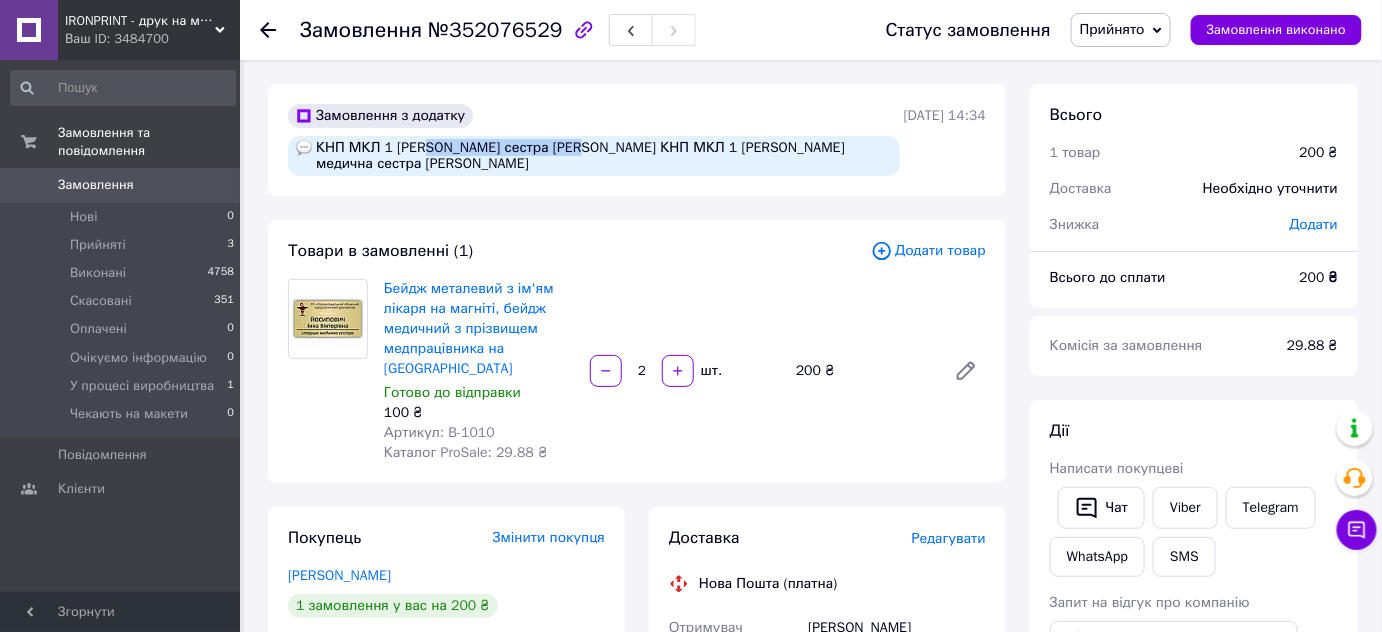 drag, startPoint x: 575, startPoint y: 146, endPoint x: 428, endPoint y: 156, distance: 147.33974 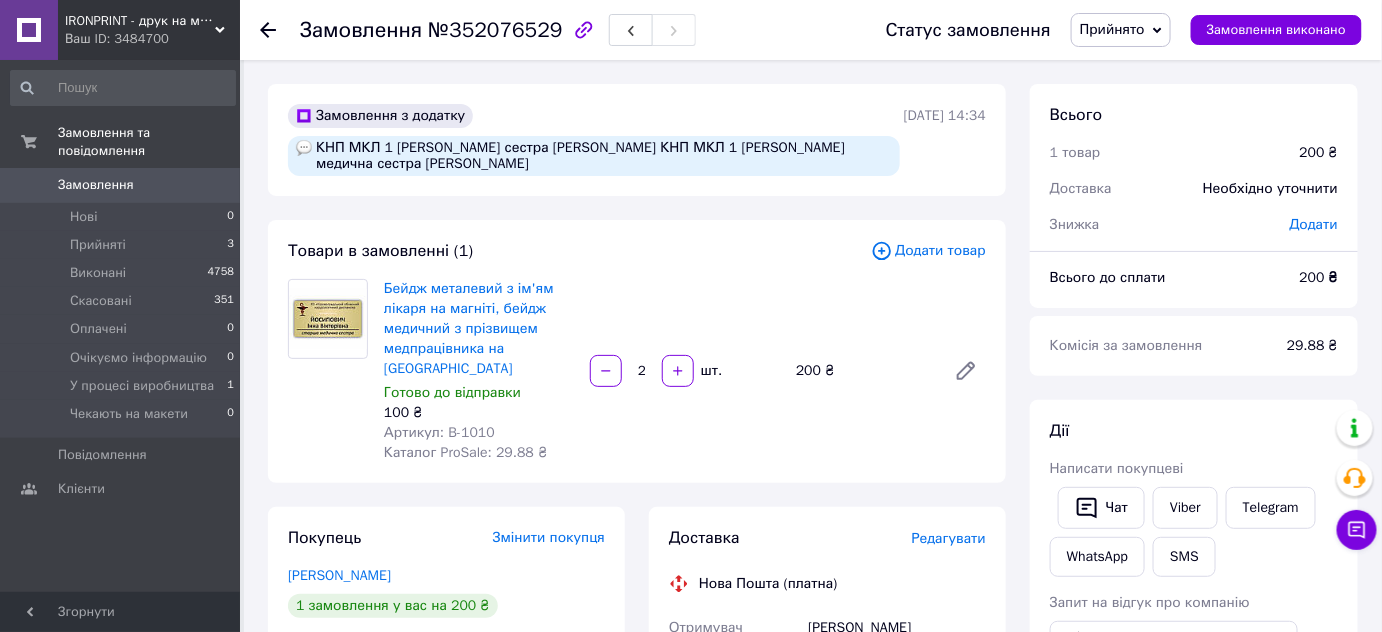 click on "КНП МКЛ 1 [PERSON_NAME] сестра
[PERSON_NAME]
КНП МКЛ 1 [PERSON_NAME] медична сестра
[PERSON_NAME]" at bounding box center (594, 156) 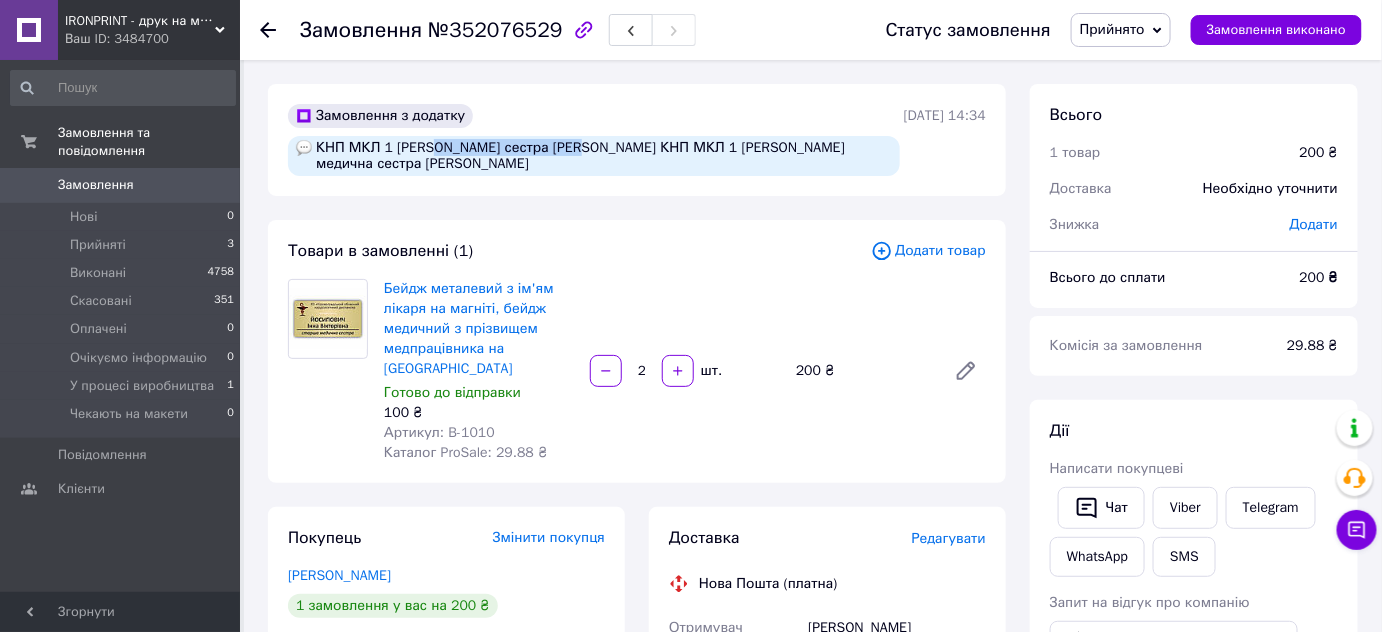 drag, startPoint x: 432, startPoint y: 146, endPoint x: 573, endPoint y: 154, distance: 141.22676 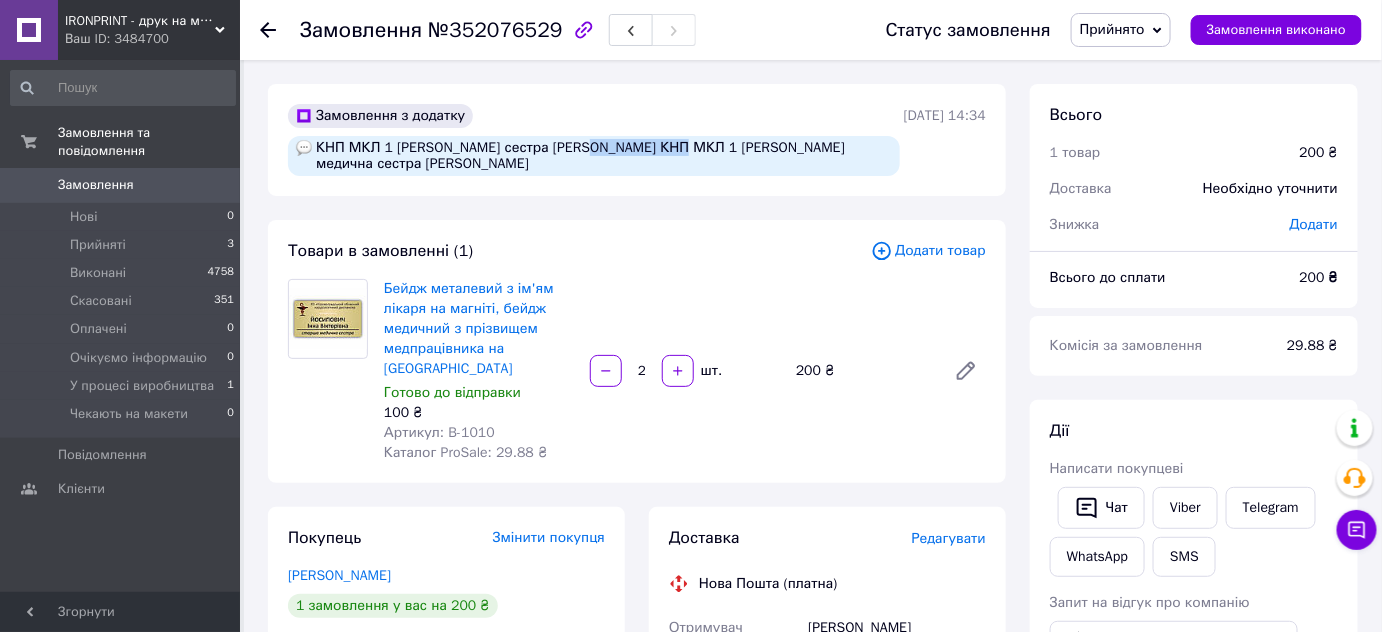 drag, startPoint x: 682, startPoint y: 146, endPoint x: 576, endPoint y: 151, distance: 106.11786 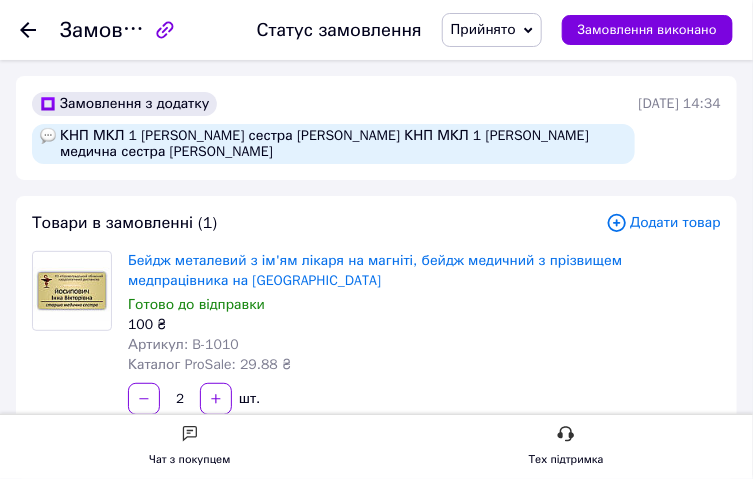 drag, startPoint x: 445, startPoint y: 154, endPoint x: 280, endPoint y: 155, distance: 165.00304 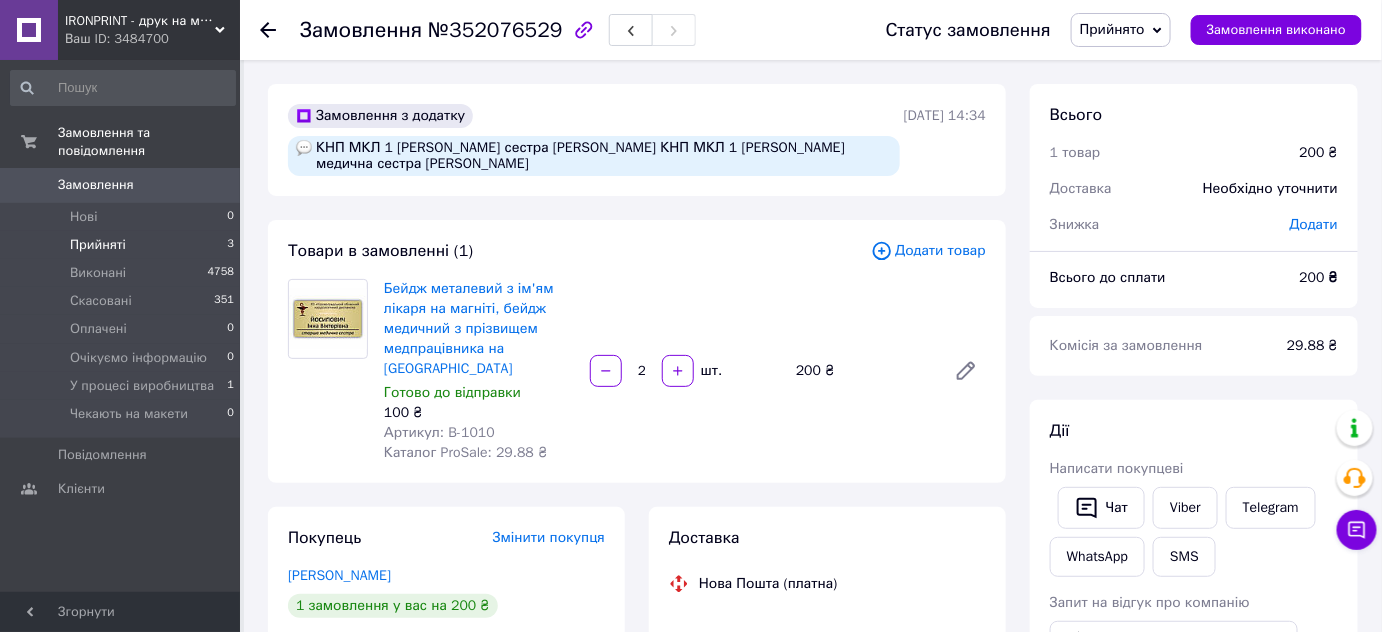 click on "Прийняті 3" at bounding box center (123, 245) 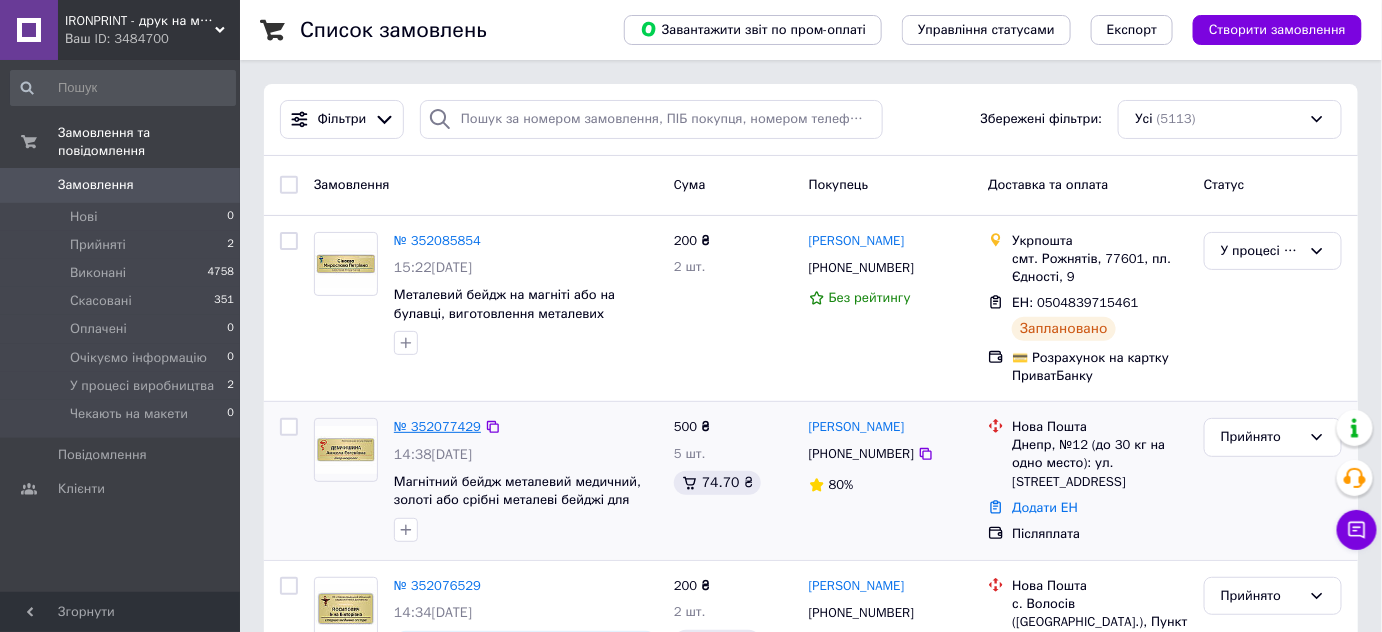 click on "№ 352077429" at bounding box center (437, 426) 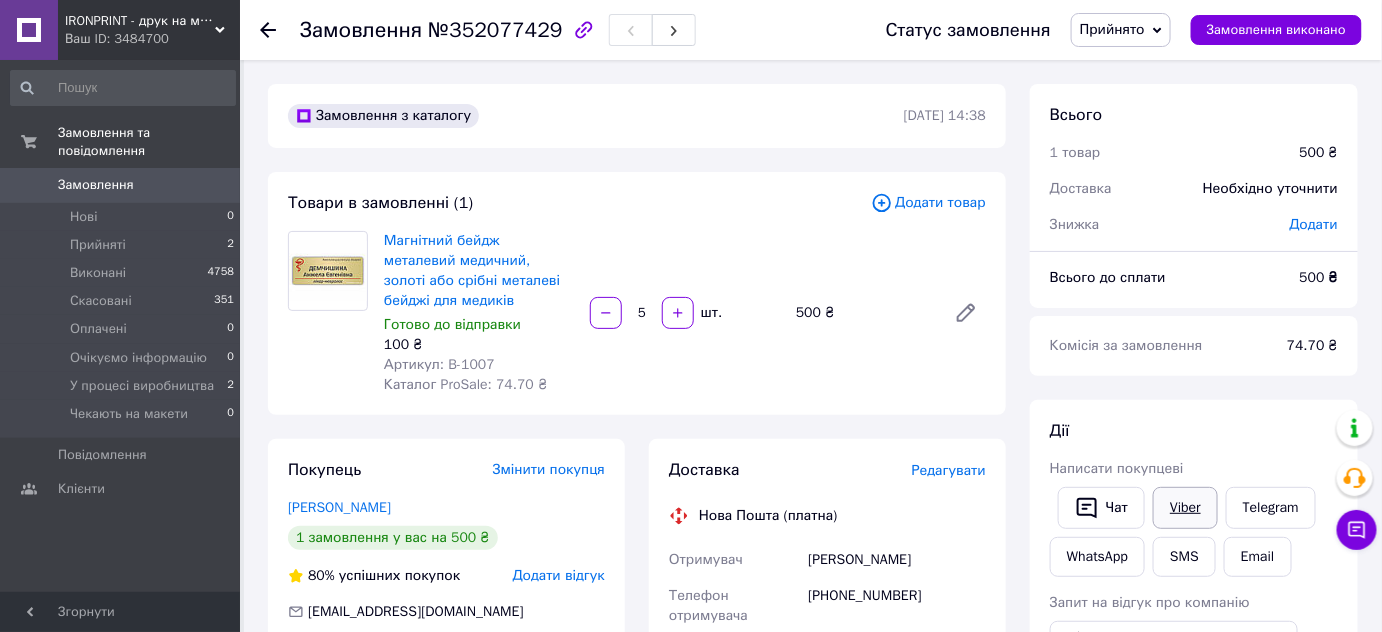click on "Viber" at bounding box center [1185, 508] 